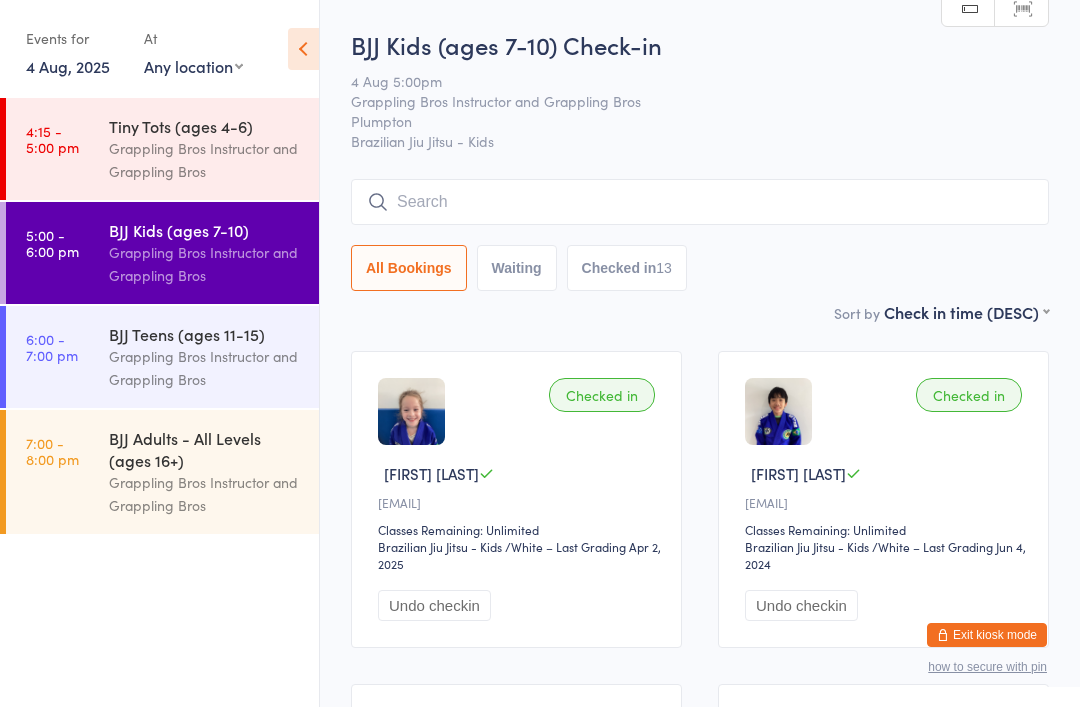 scroll, scrollTop: 71, scrollLeft: 0, axis: vertical 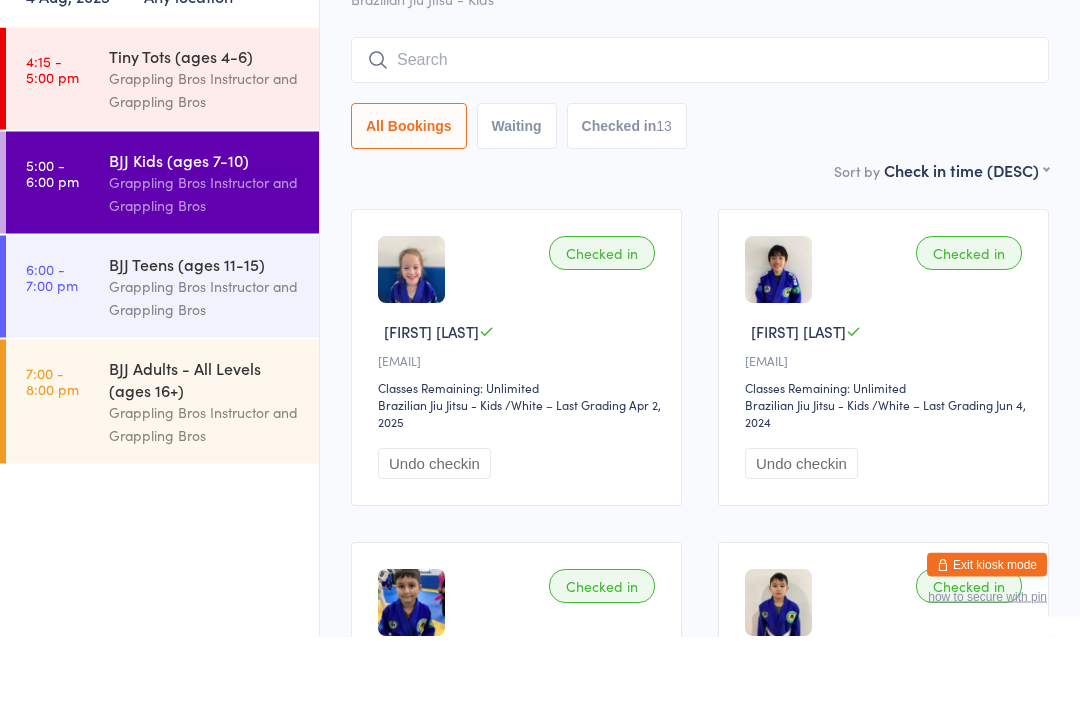 click on "Grappling Bros Instructor and Grappling Bros" at bounding box center (205, 160) 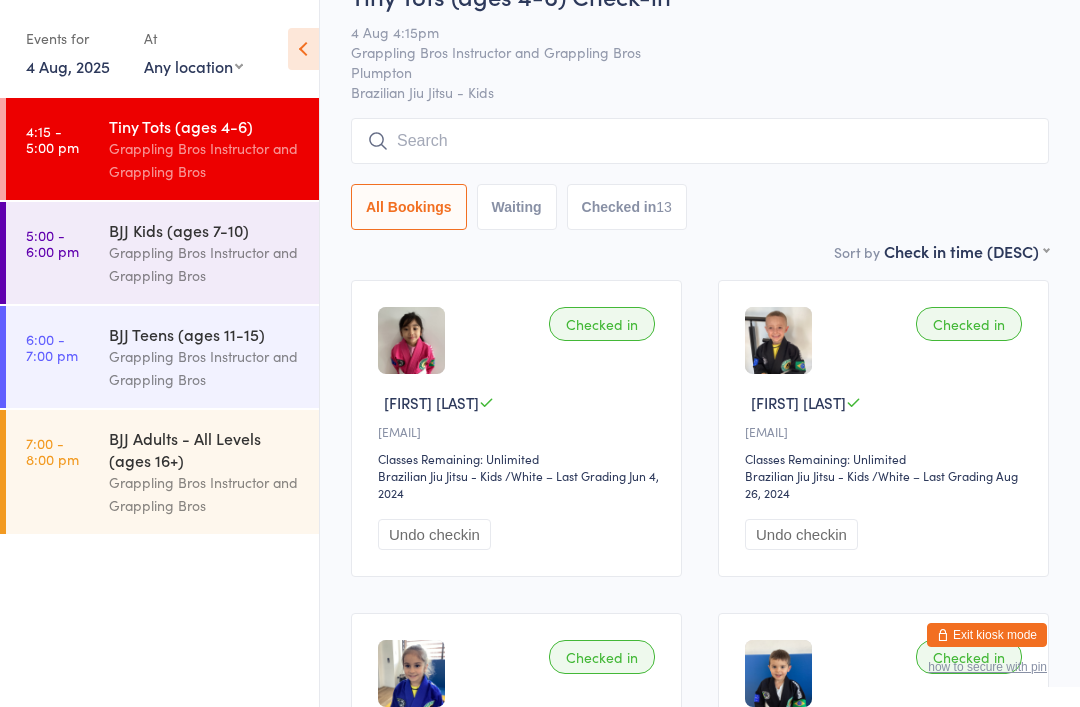 click at bounding box center [700, 141] 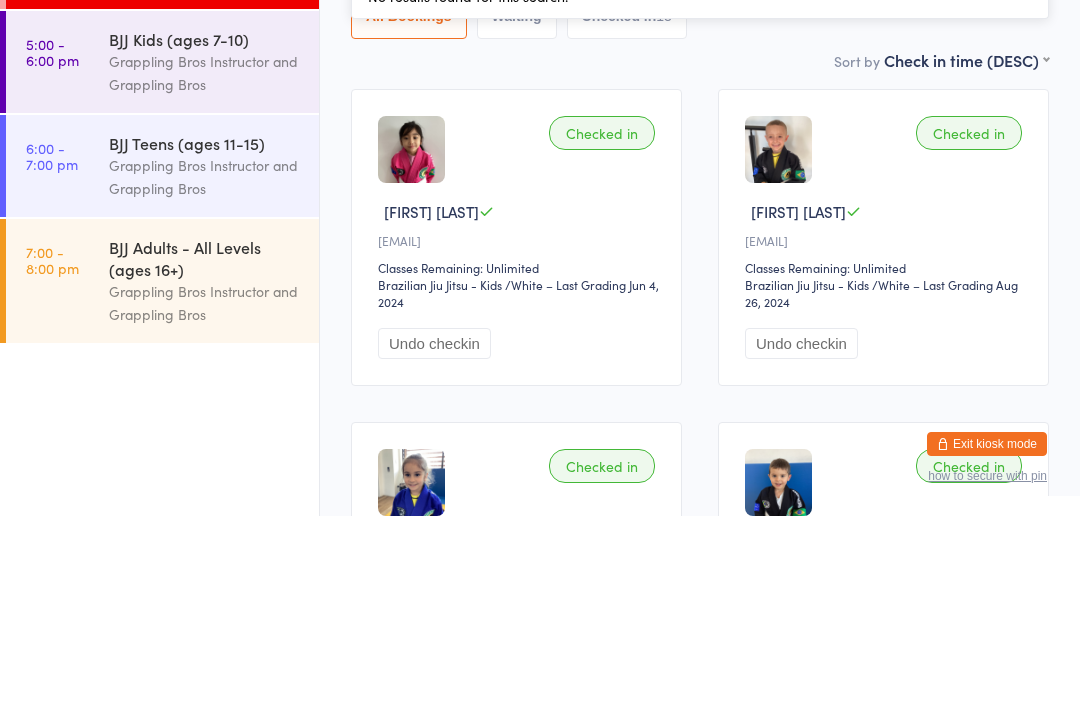 type on "To" 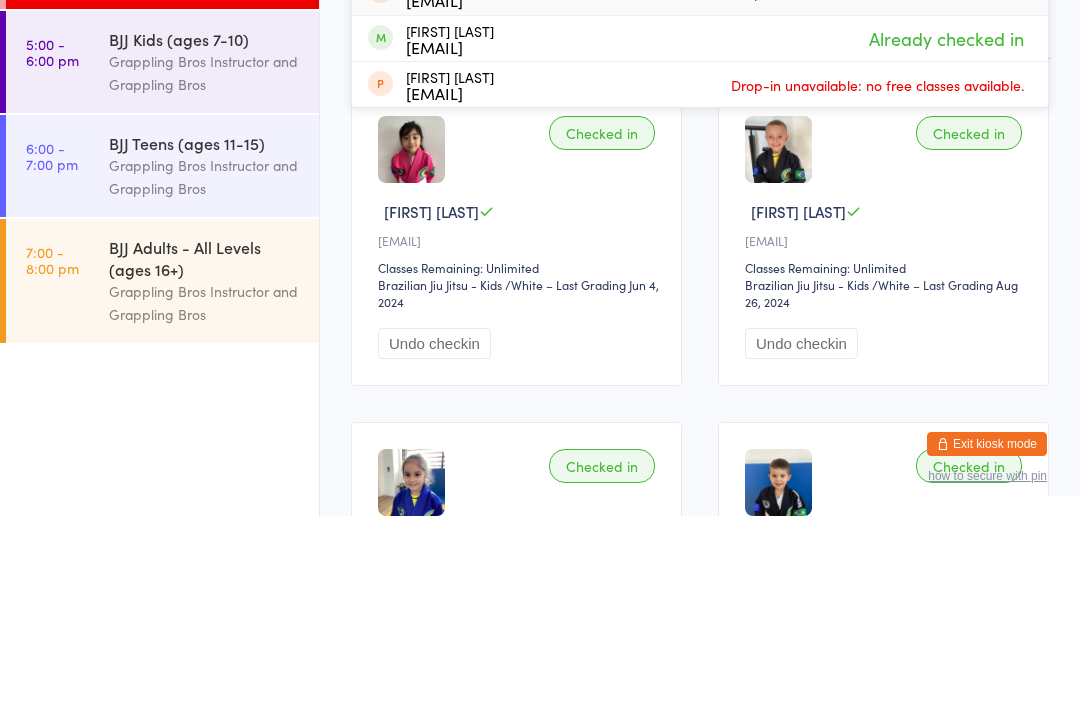 click on "BJJ Kids (ages 7-10)" at bounding box center (205, 230) 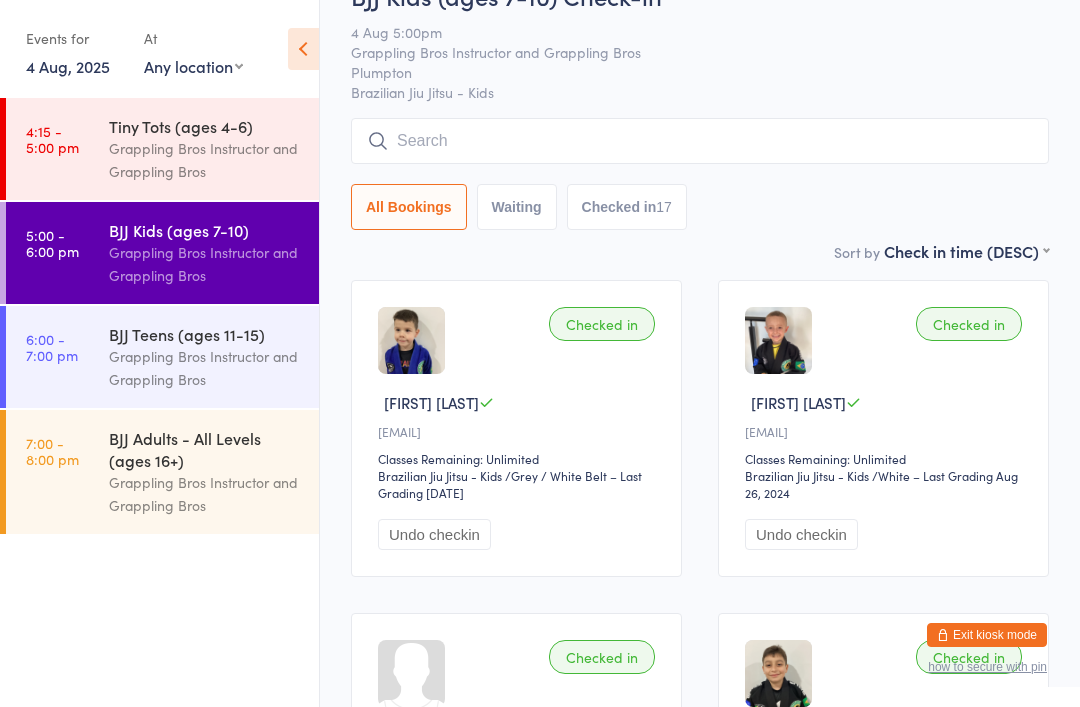 click at bounding box center (700, 141) 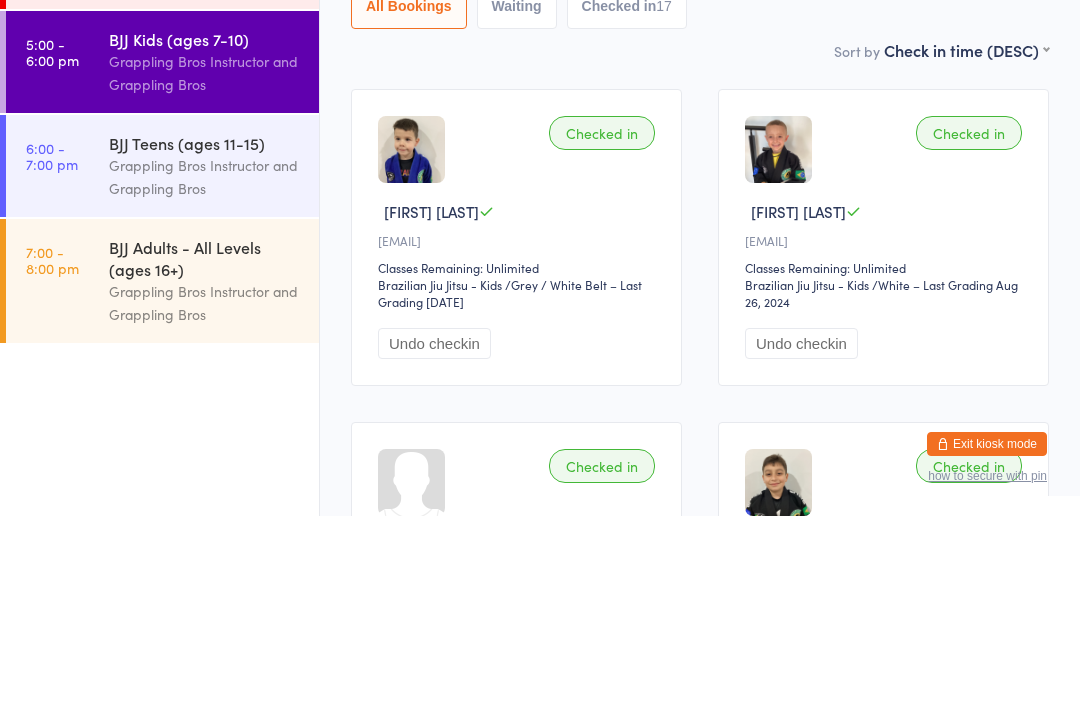 click on "Grappling Bros Instructor and Grappling Bros" at bounding box center (205, 368) 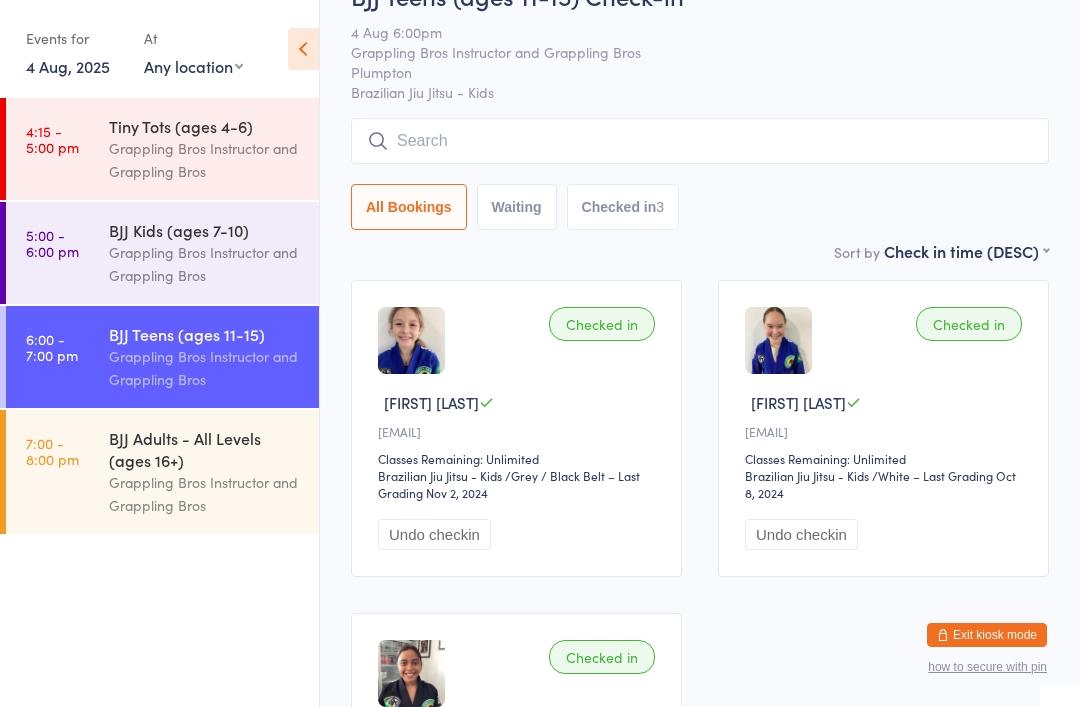 click at bounding box center (700, 141) 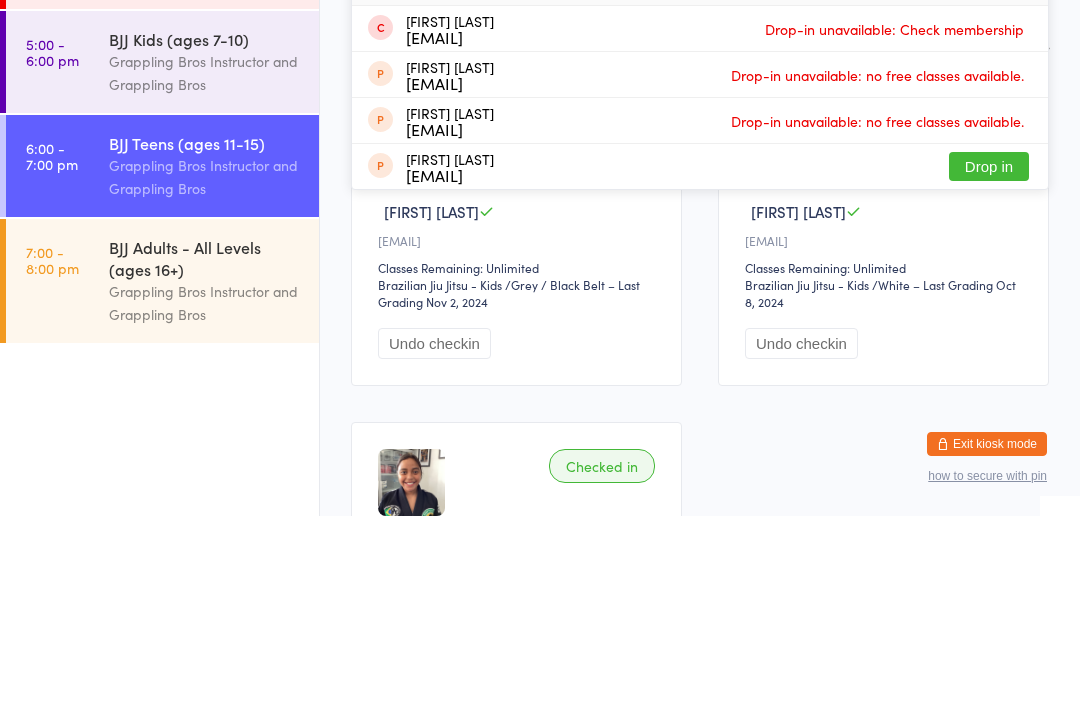 type on "[NAME]" 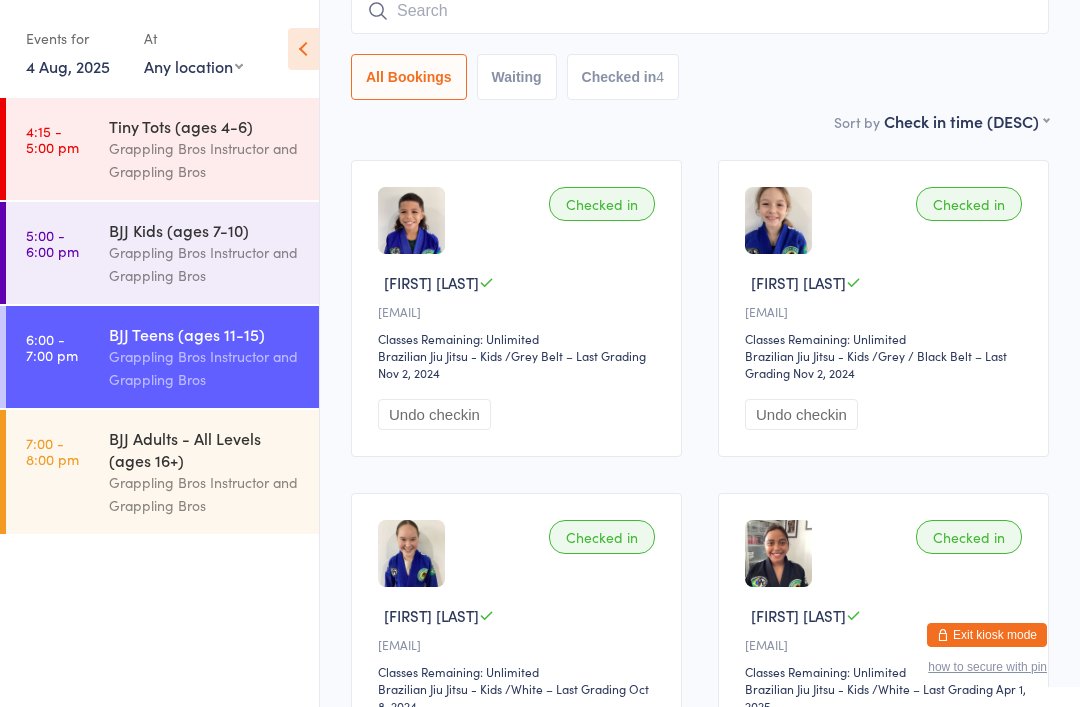 click at bounding box center [700, 11] 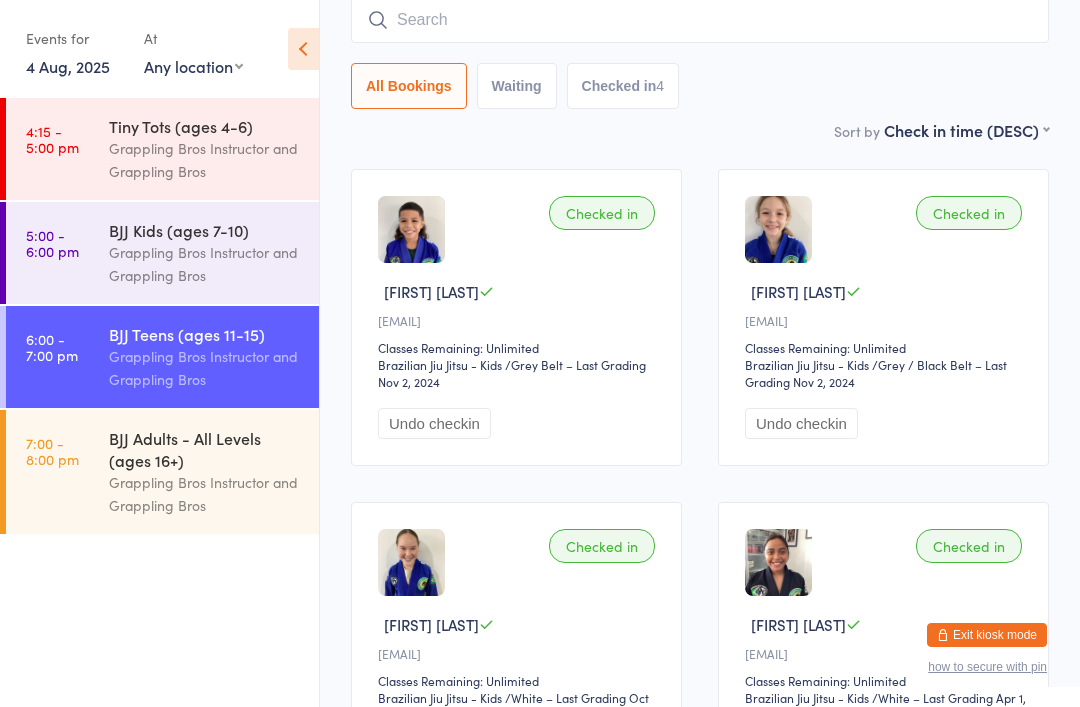 scroll, scrollTop: 181, scrollLeft: 0, axis: vertical 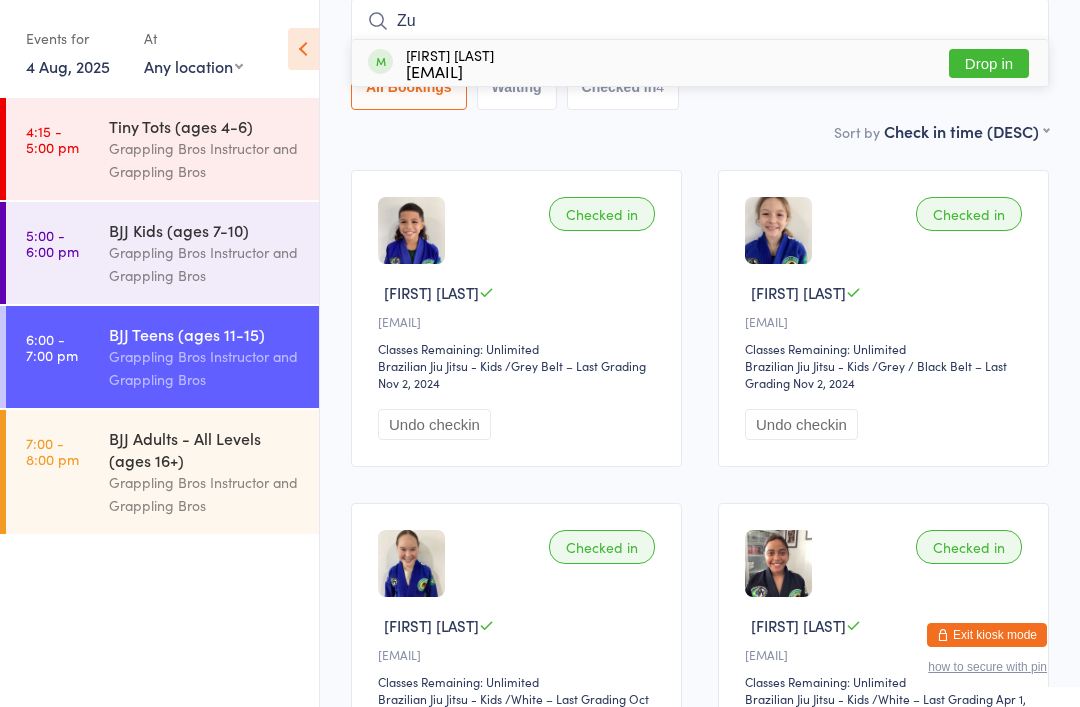type on "Z" 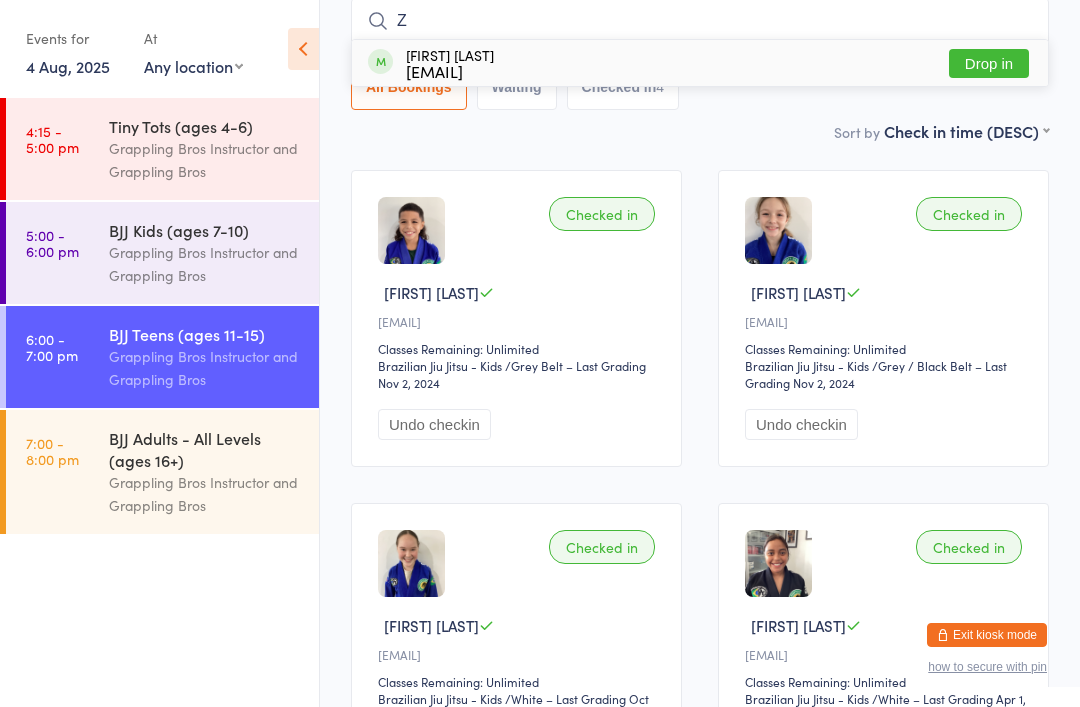 type 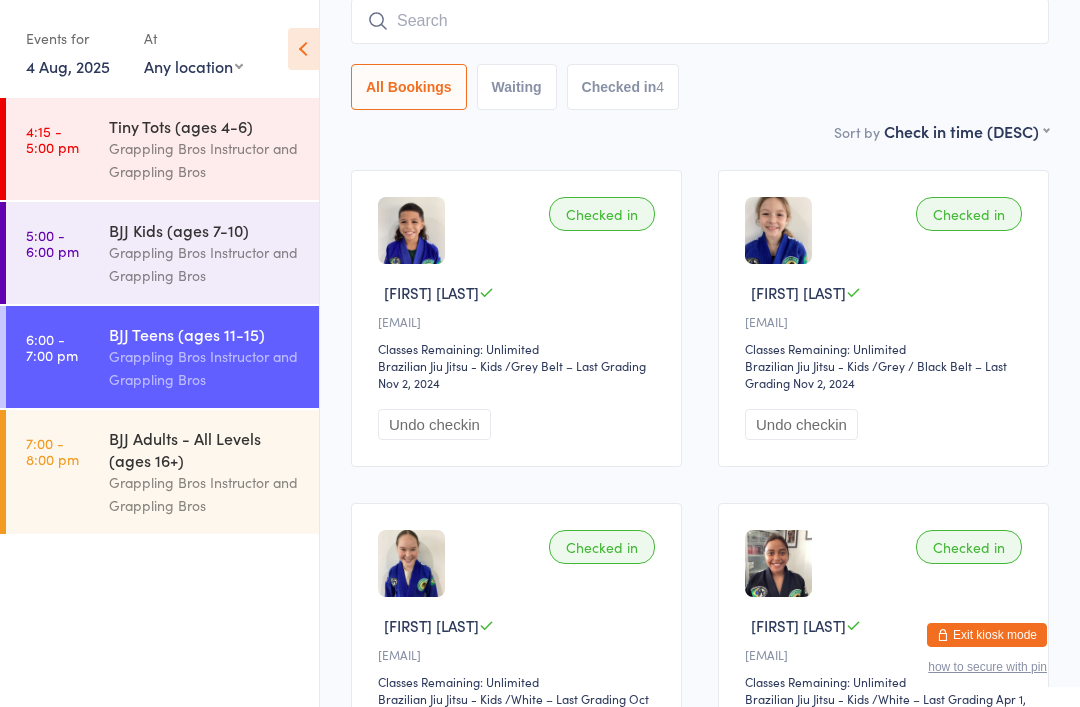 click on "Grappling Bros Instructor and Grappling Bros" at bounding box center [205, 264] 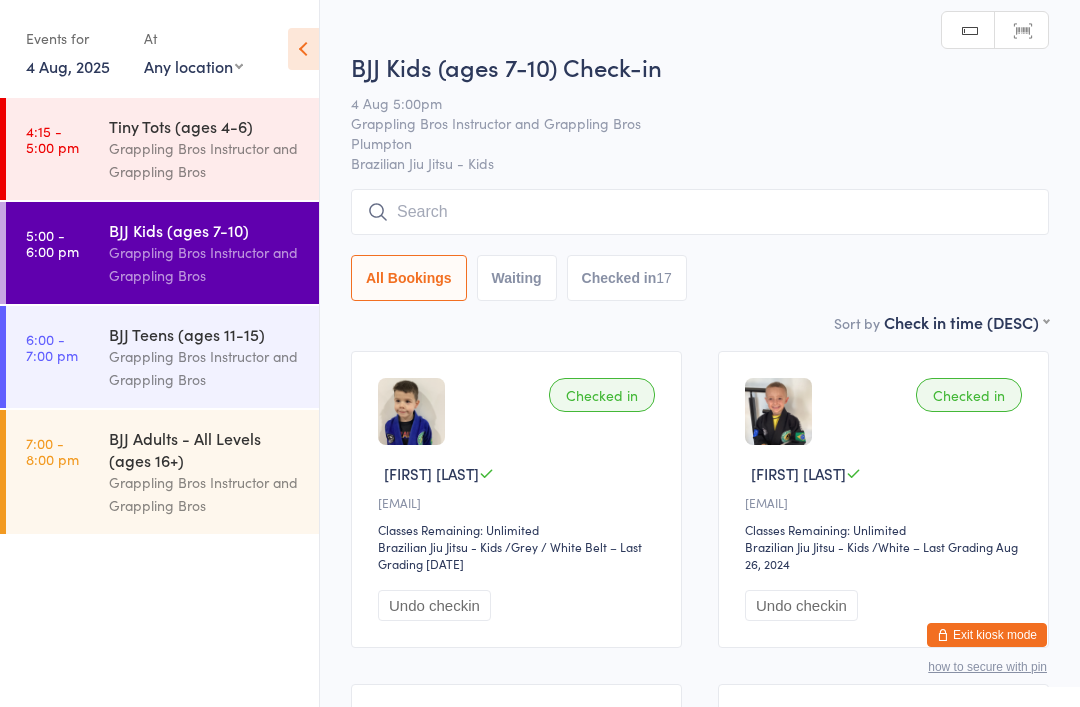click at bounding box center [700, 212] 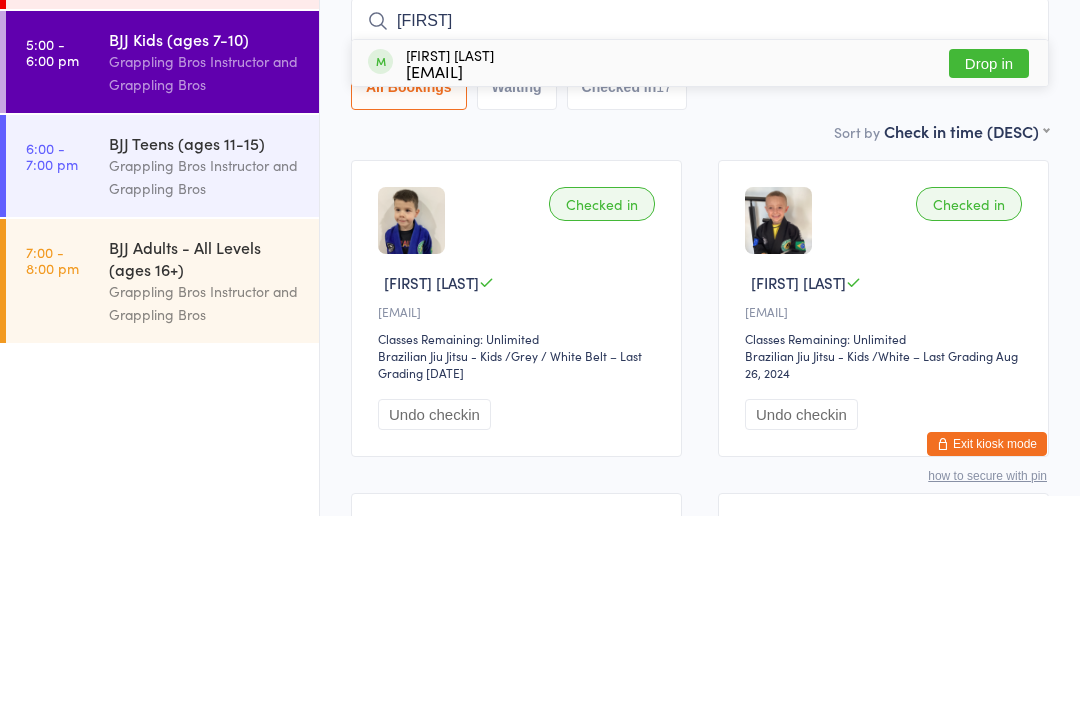 type on "[FIRST]" 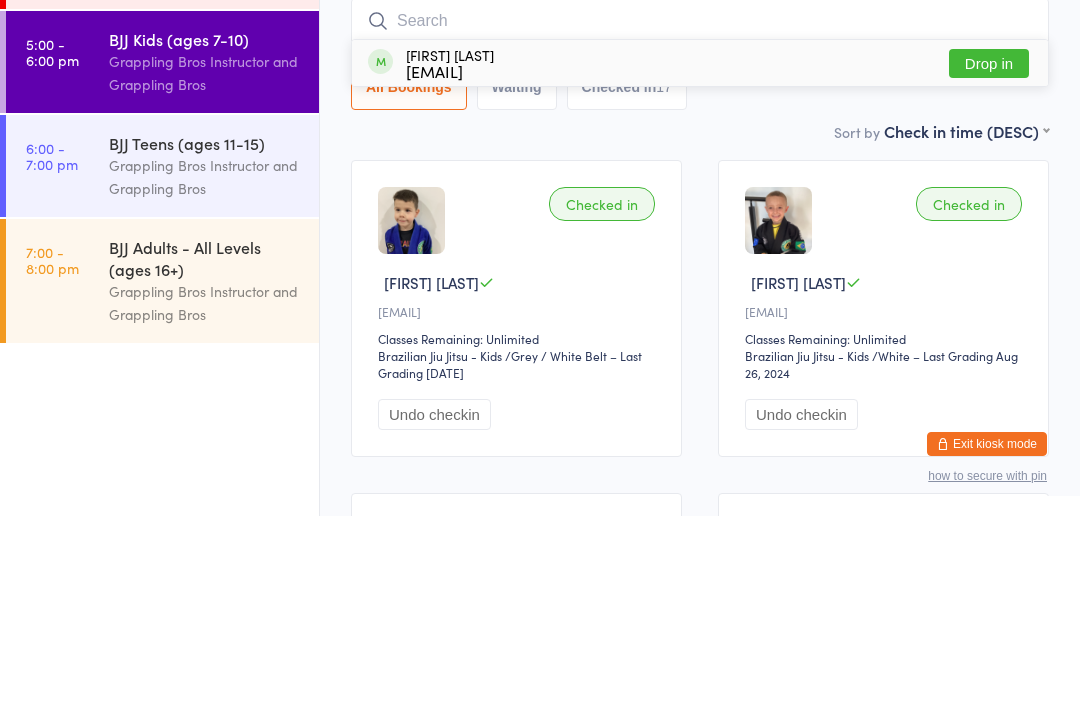 scroll, scrollTop: 191, scrollLeft: 0, axis: vertical 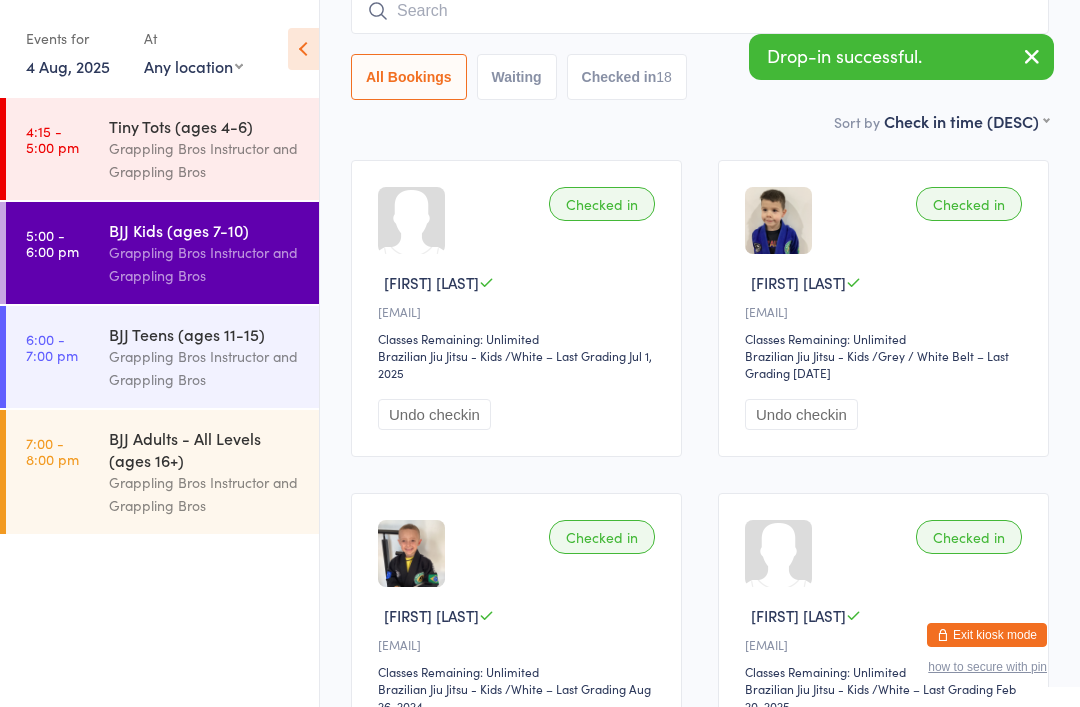 click on "Grappling Bros Instructor and Grappling Bros" at bounding box center (205, 368) 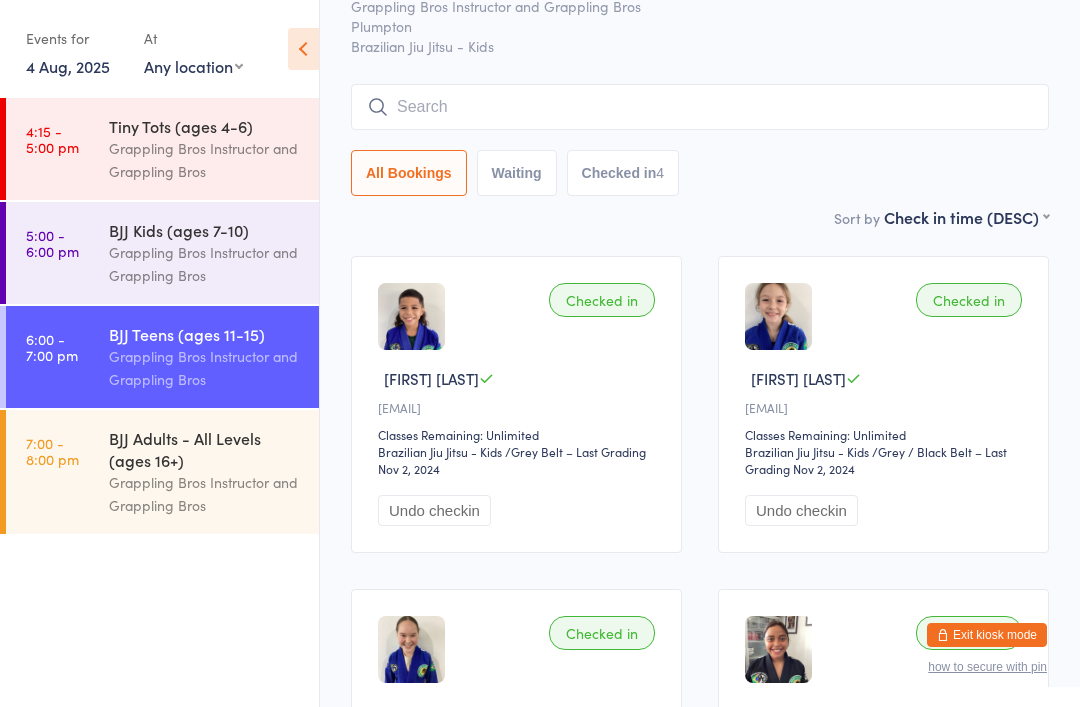 scroll, scrollTop: 86, scrollLeft: 0, axis: vertical 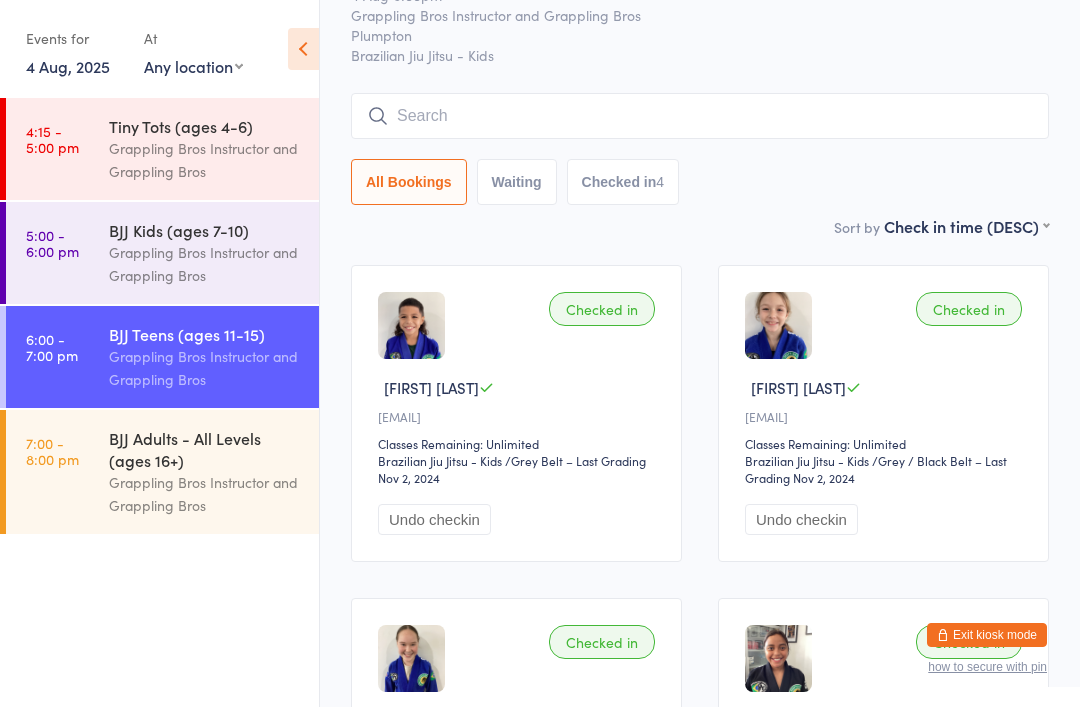 click at bounding box center [700, 116] 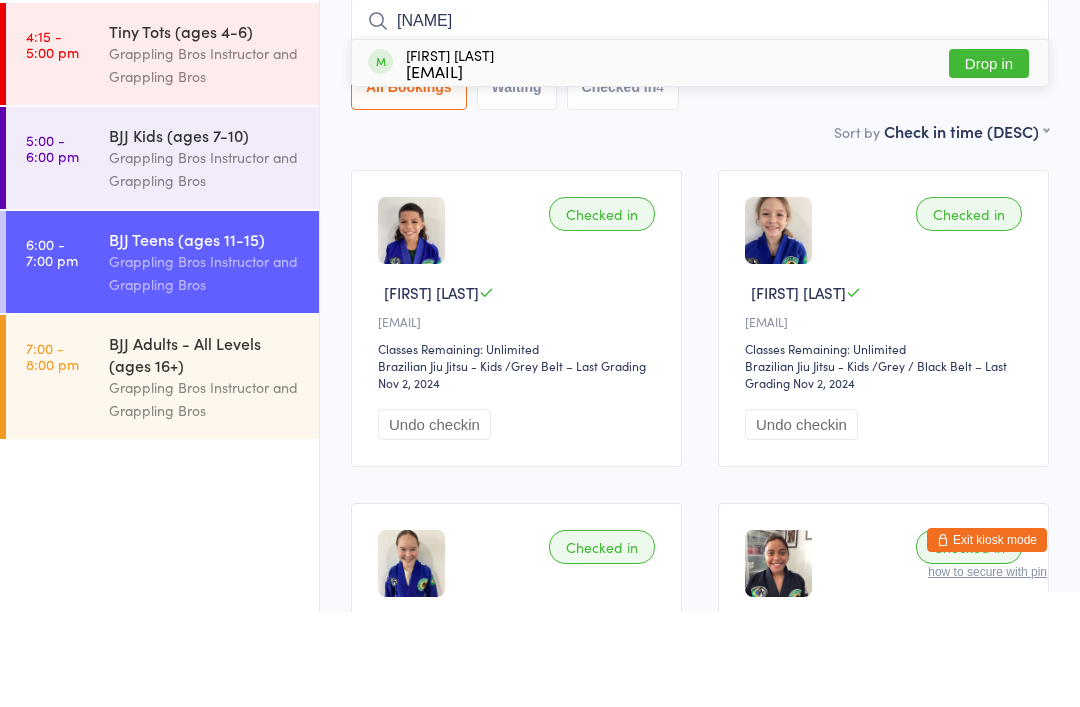 type on "[NAME]" 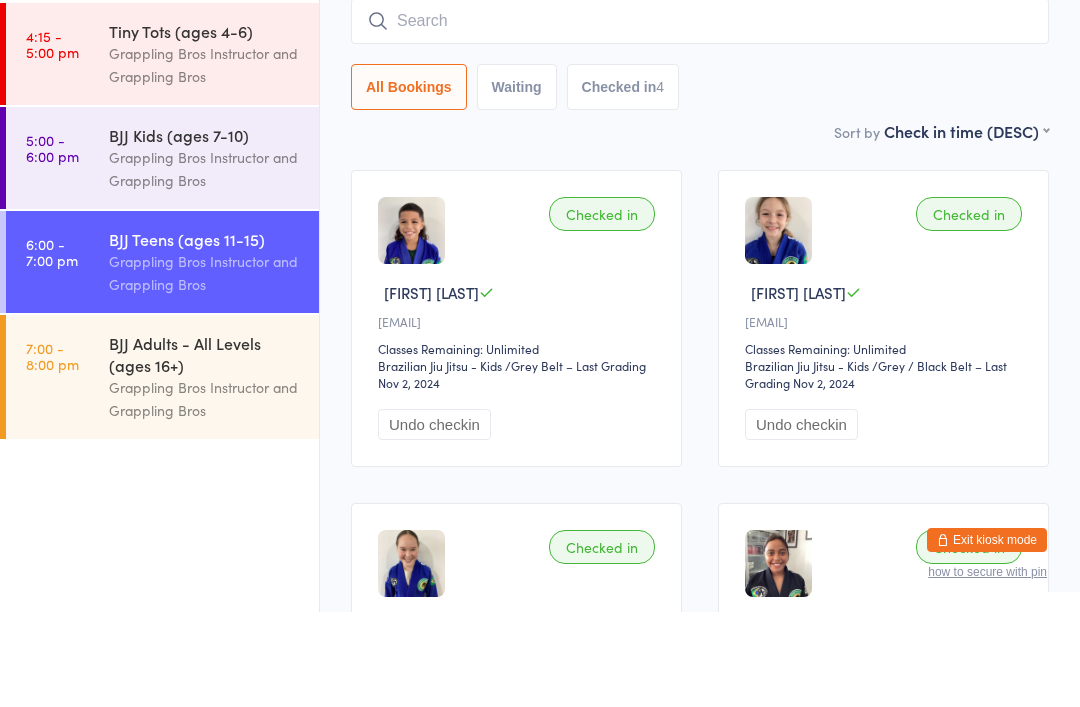 scroll, scrollTop: 181, scrollLeft: 0, axis: vertical 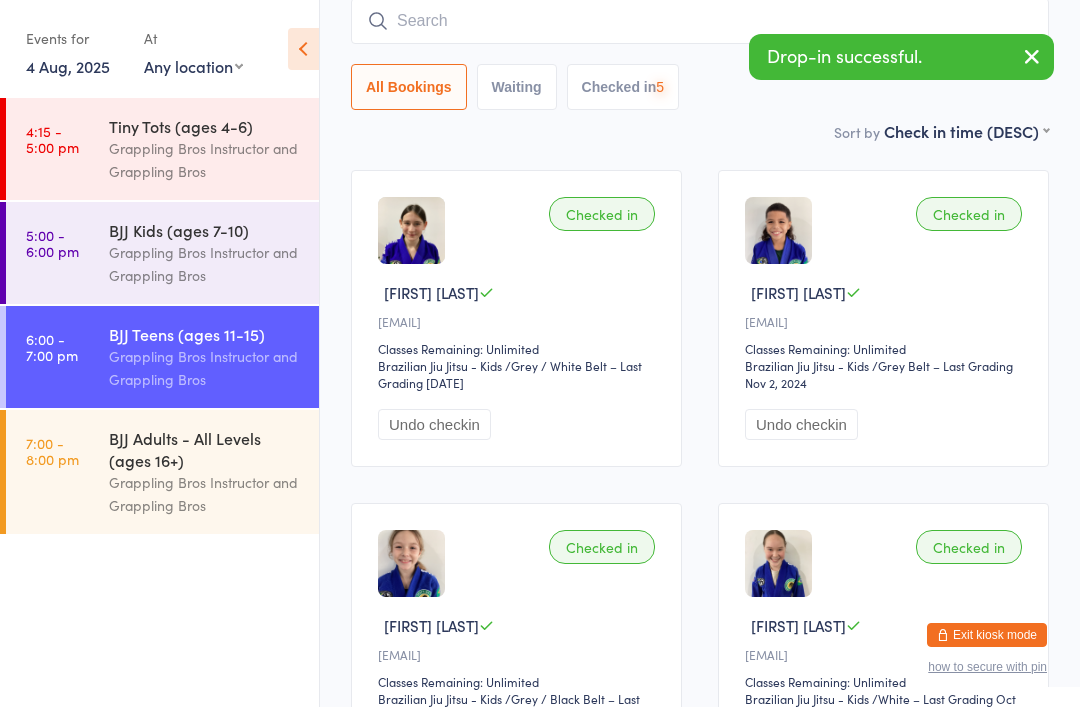 click at bounding box center (700, 21) 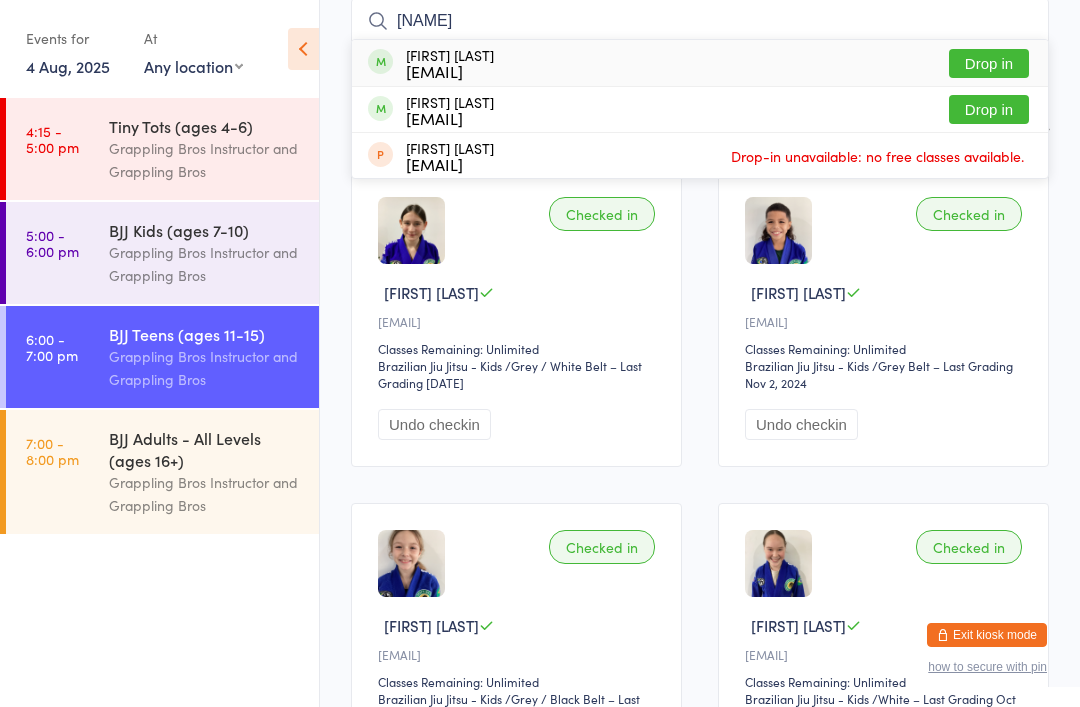 type on "[NAME]" 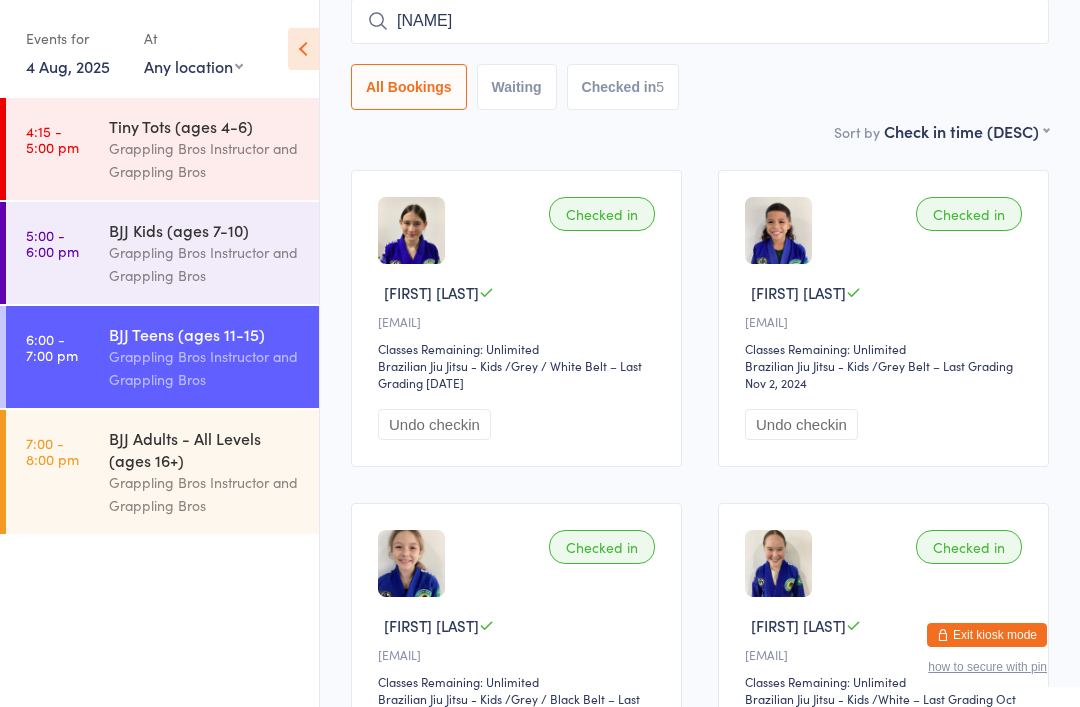 type 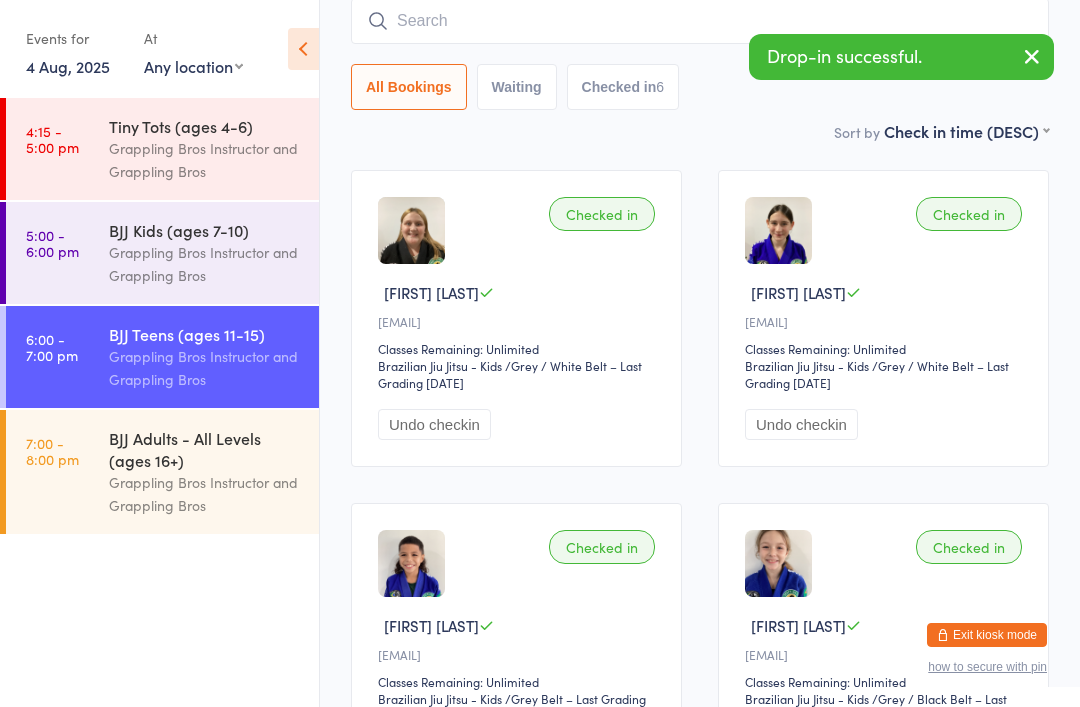 click on "Grappling Bros Instructor and Grappling Bros" at bounding box center [205, 264] 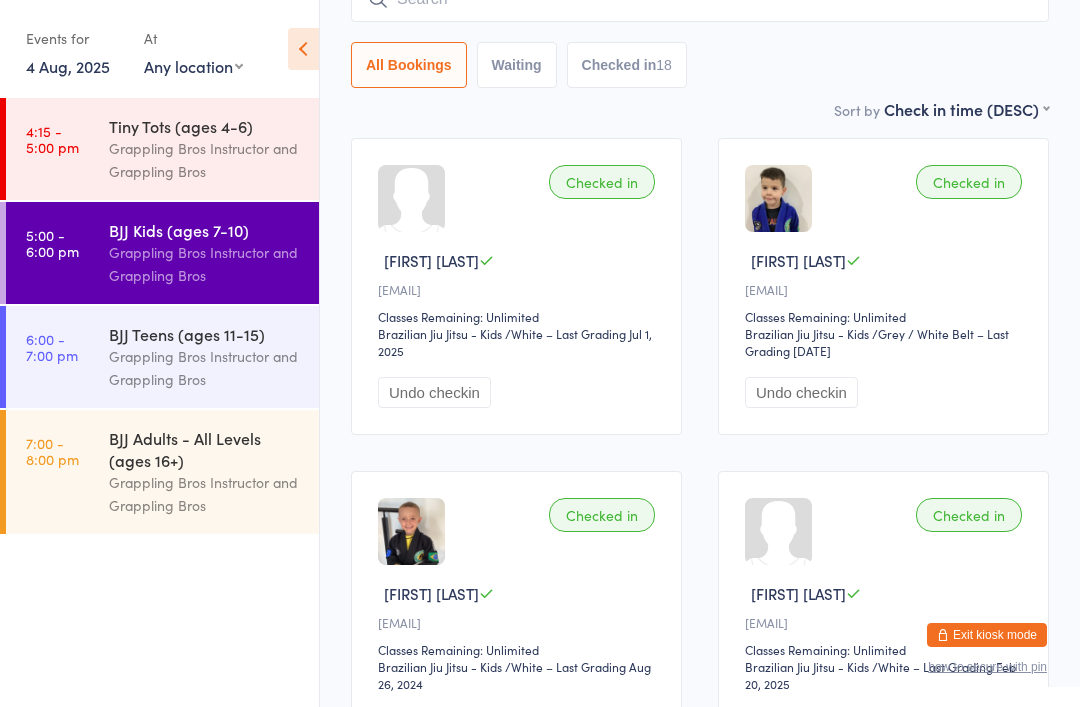scroll, scrollTop: 0, scrollLeft: 0, axis: both 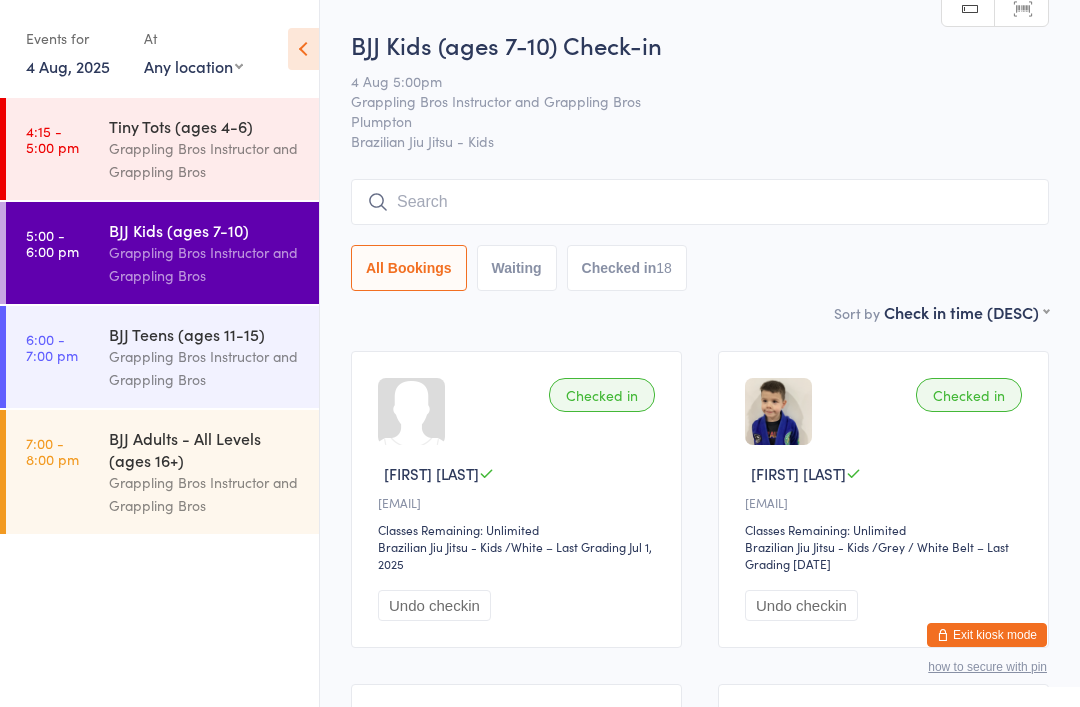 click on "Grappling Bros Instructor and Grappling Bros" at bounding box center [205, 368] 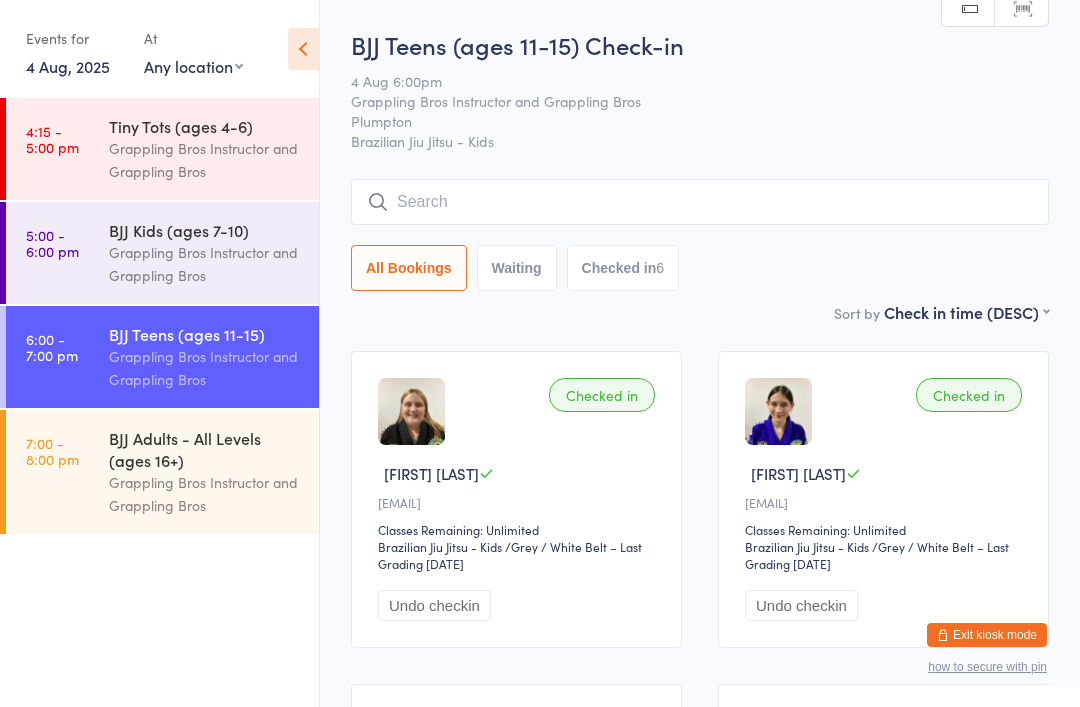 click at bounding box center (700, 202) 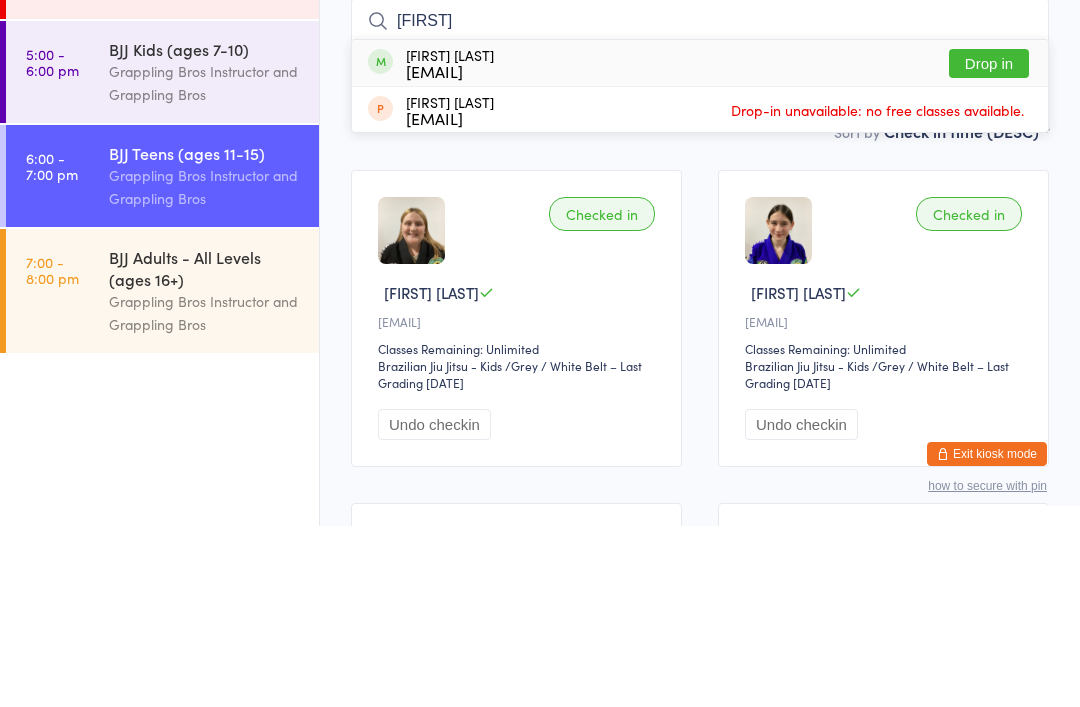 type on "[FIRST]" 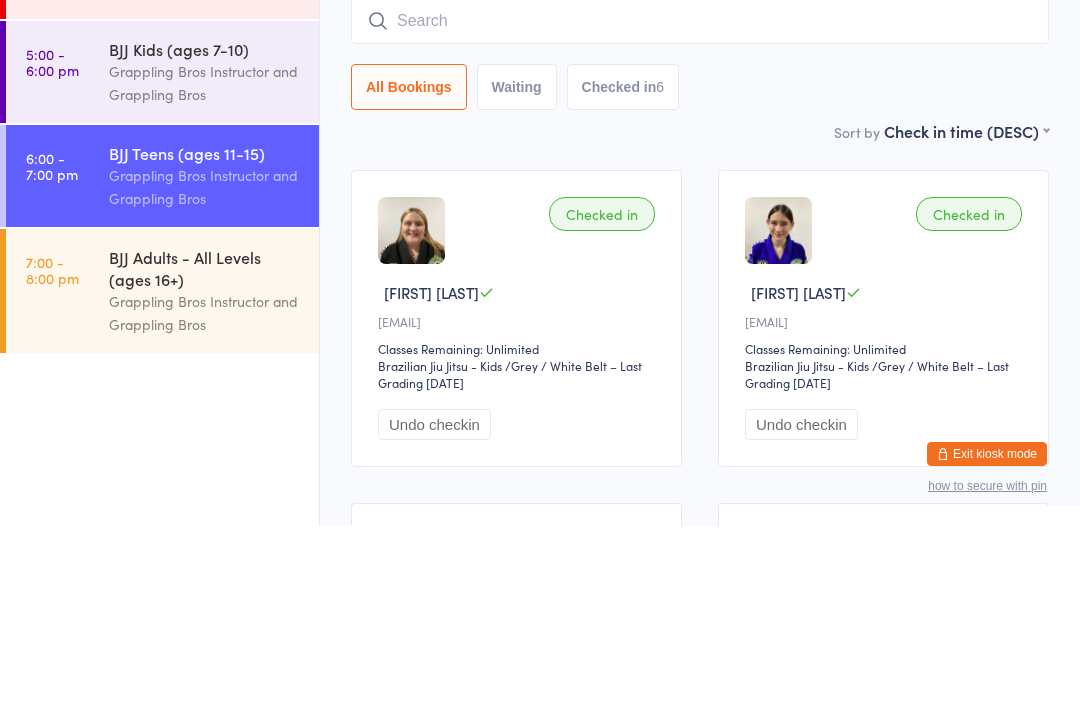 scroll, scrollTop: 181, scrollLeft: 0, axis: vertical 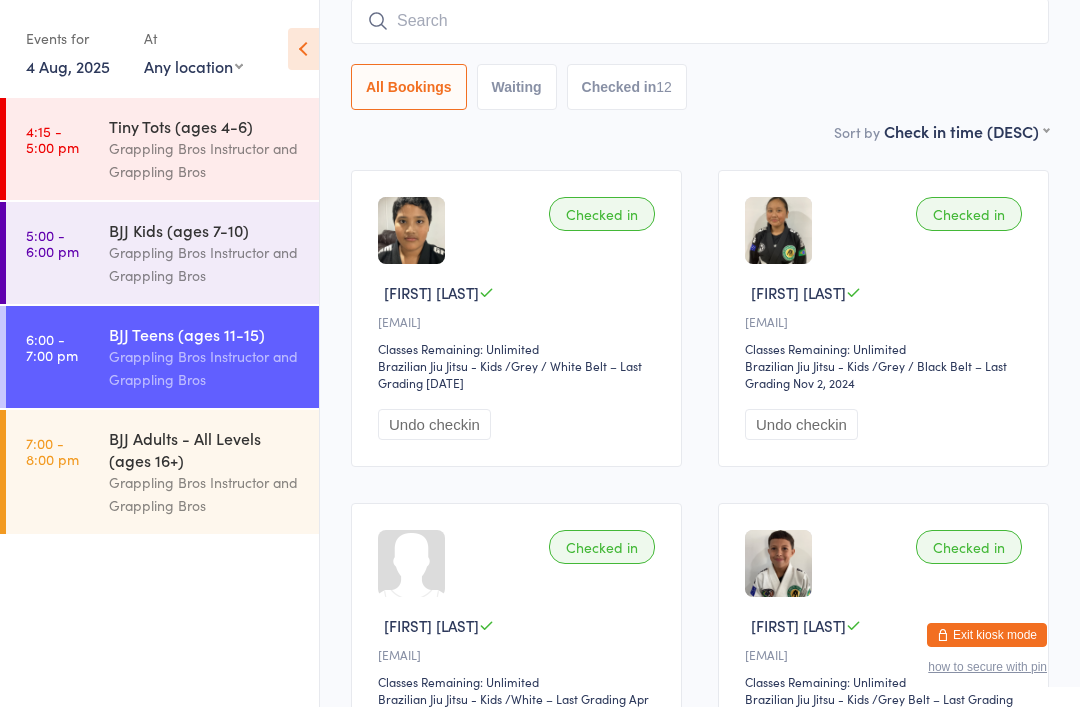 click at bounding box center (700, 21) 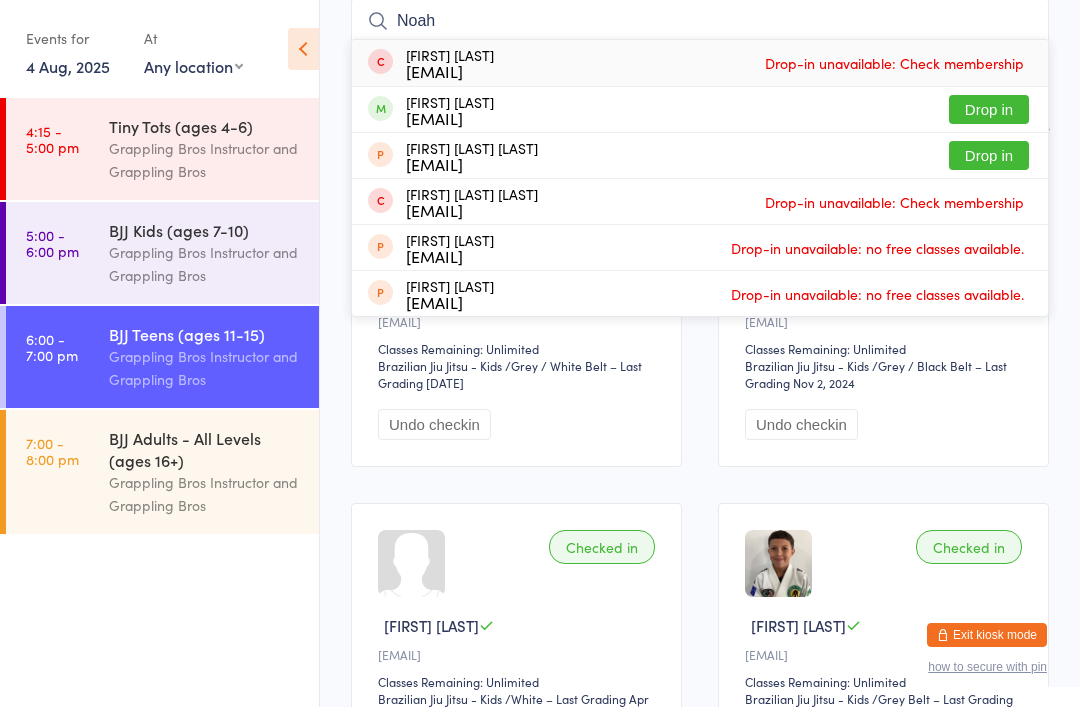 type on "Noah" 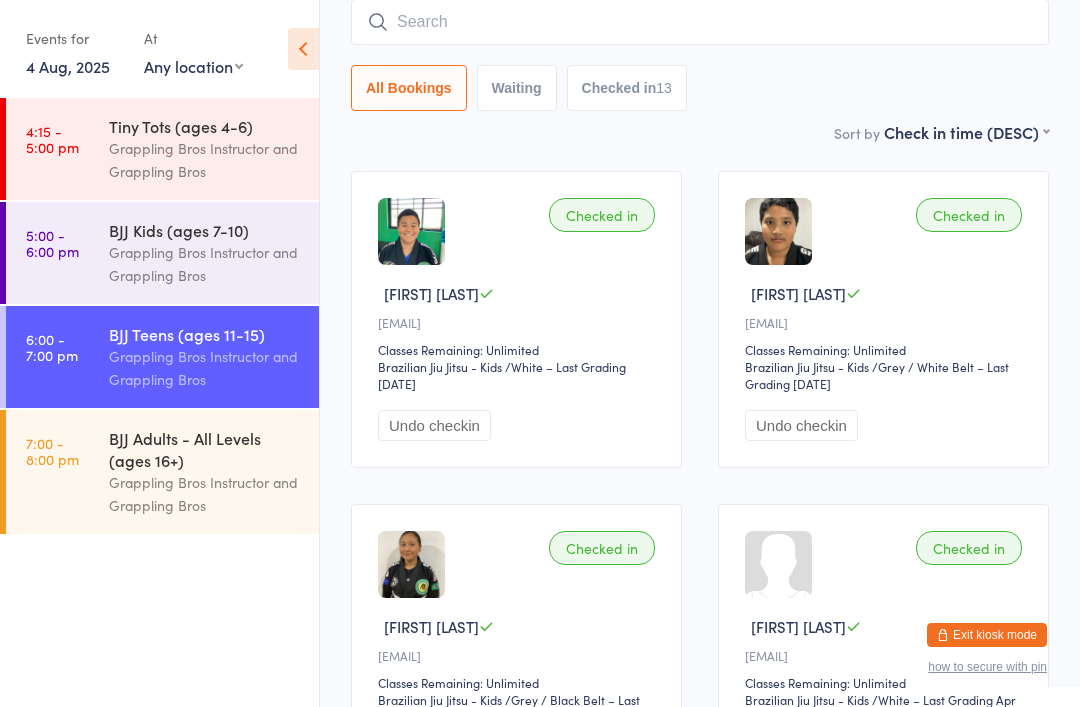 scroll, scrollTop: 178, scrollLeft: 0, axis: vertical 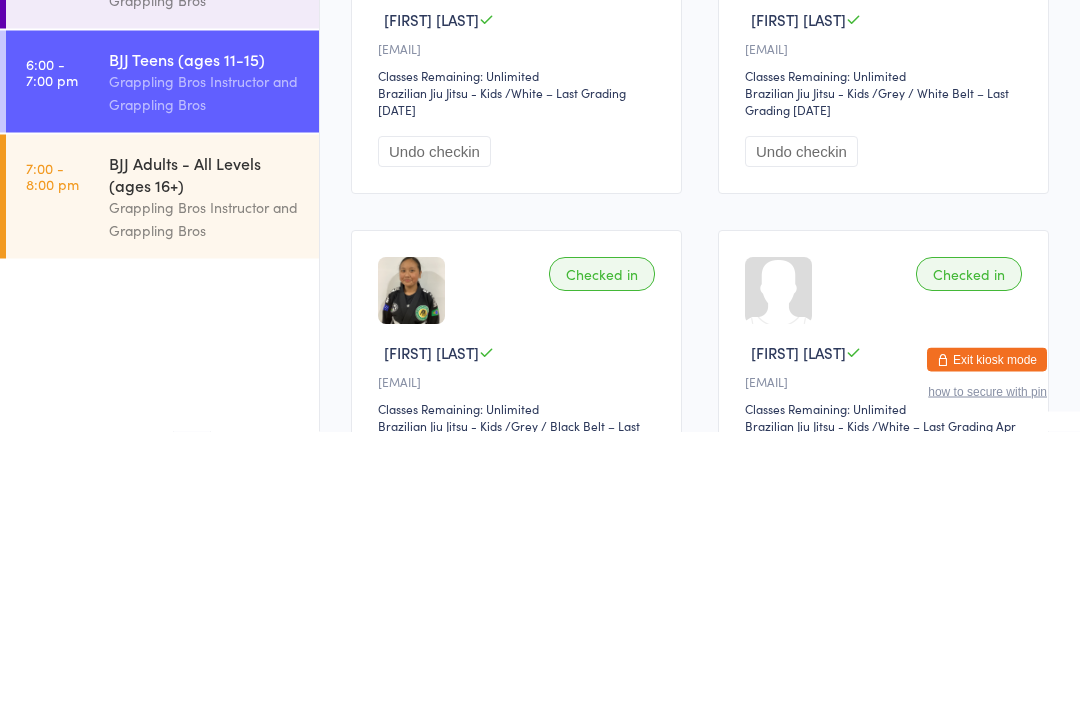 click on "7:00 - 8:00 pm BJJ Adults - All Levels (ages 16+) Grappling Bros Instructor and Grappling Bros" at bounding box center [162, 472] 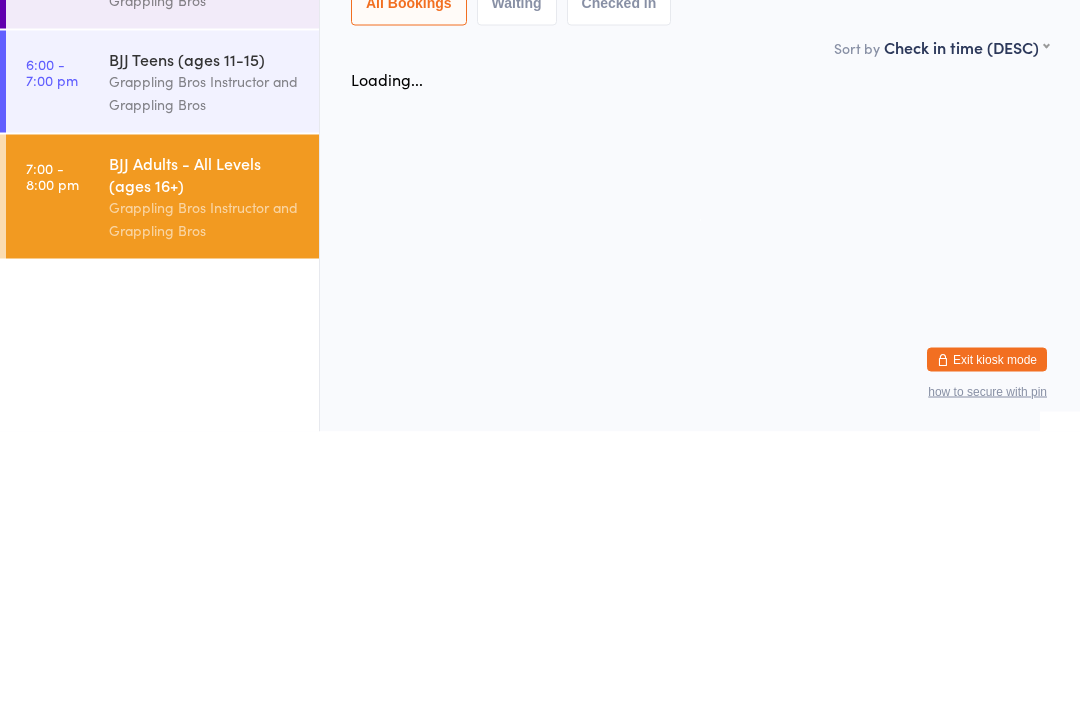 scroll, scrollTop: 0, scrollLeft: 0, axis: both 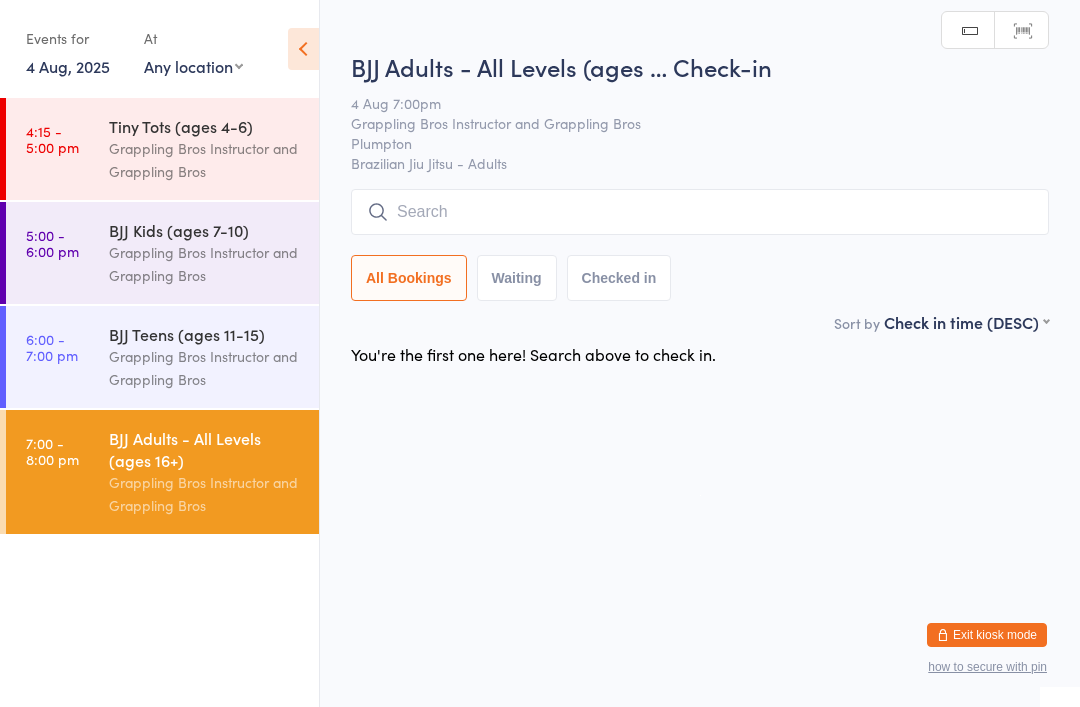 click on "BJJ Adults - All Levels (ages … Check-in 4 Aug 7:00pm Grappling Bros Instructor and Grappling Bros Plumpton Brazilian Jiu Jitsu - Adults Manual search Scanner input All Bookings Waiting Checked in" at bounding box center [700, 180] 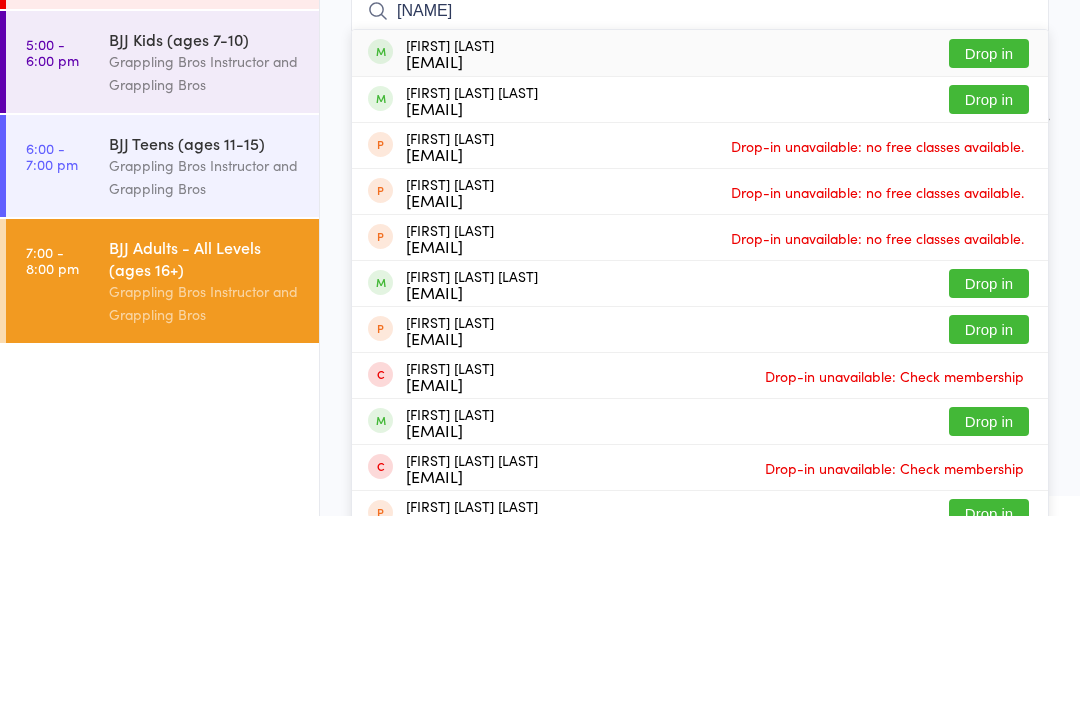 type on "[NAME]" 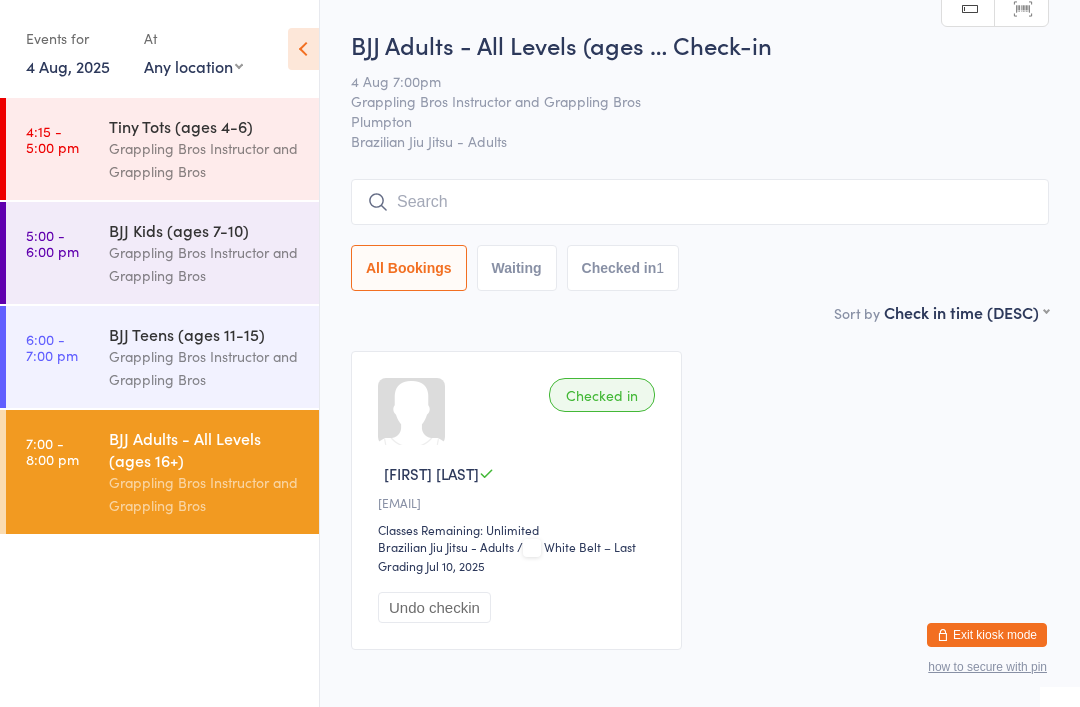 click at bounding box center (700, 202) 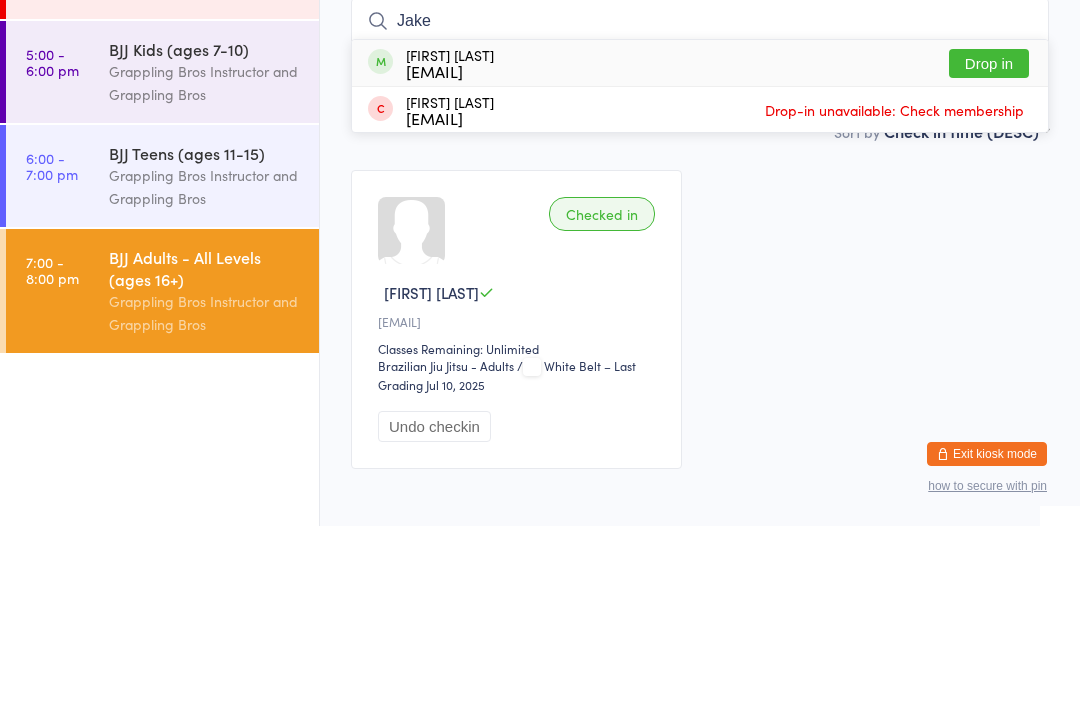 type on "Jake" 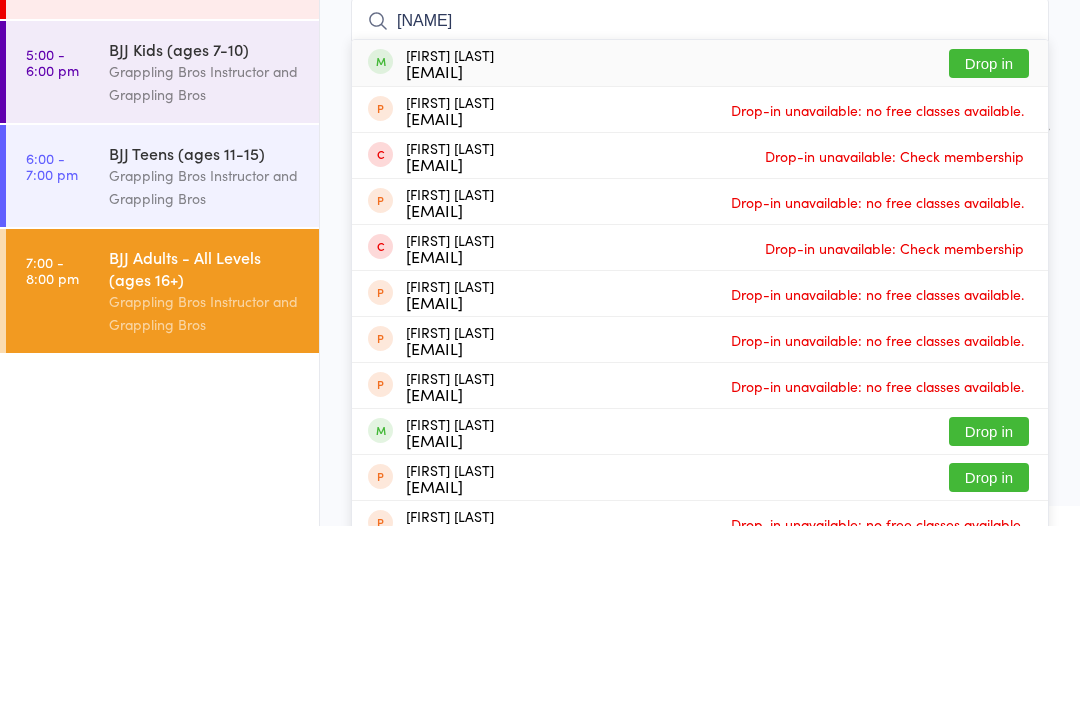 type on "[NAME]" 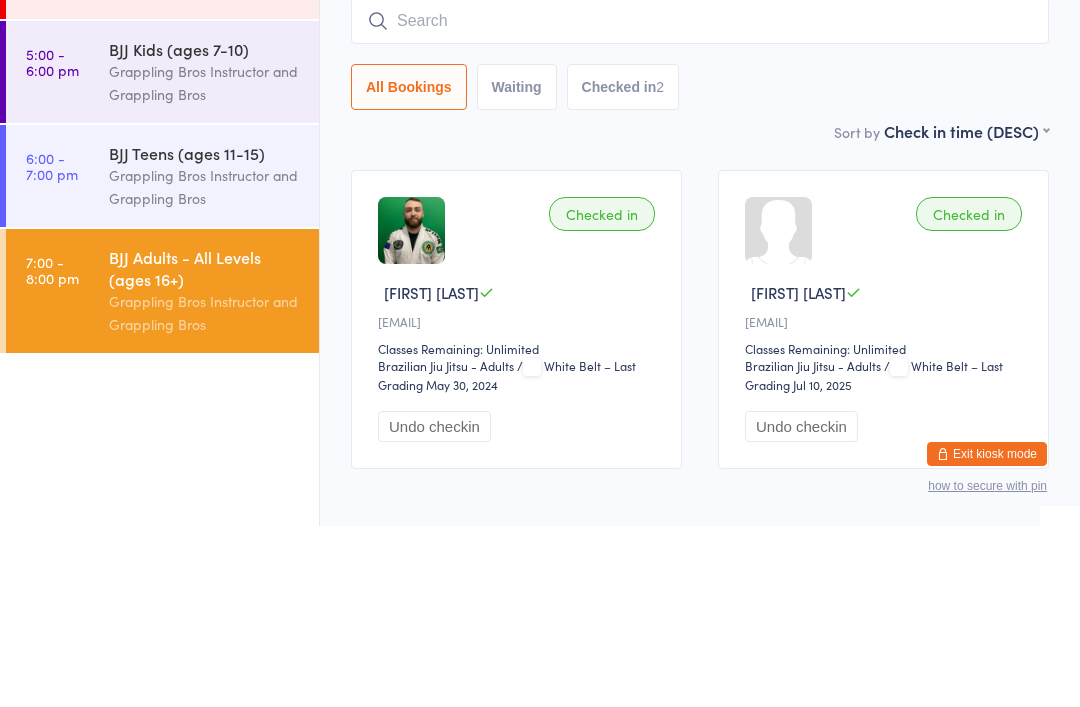 scroll, scrollTop: 108, scrollLeft: 0, axis: vertical 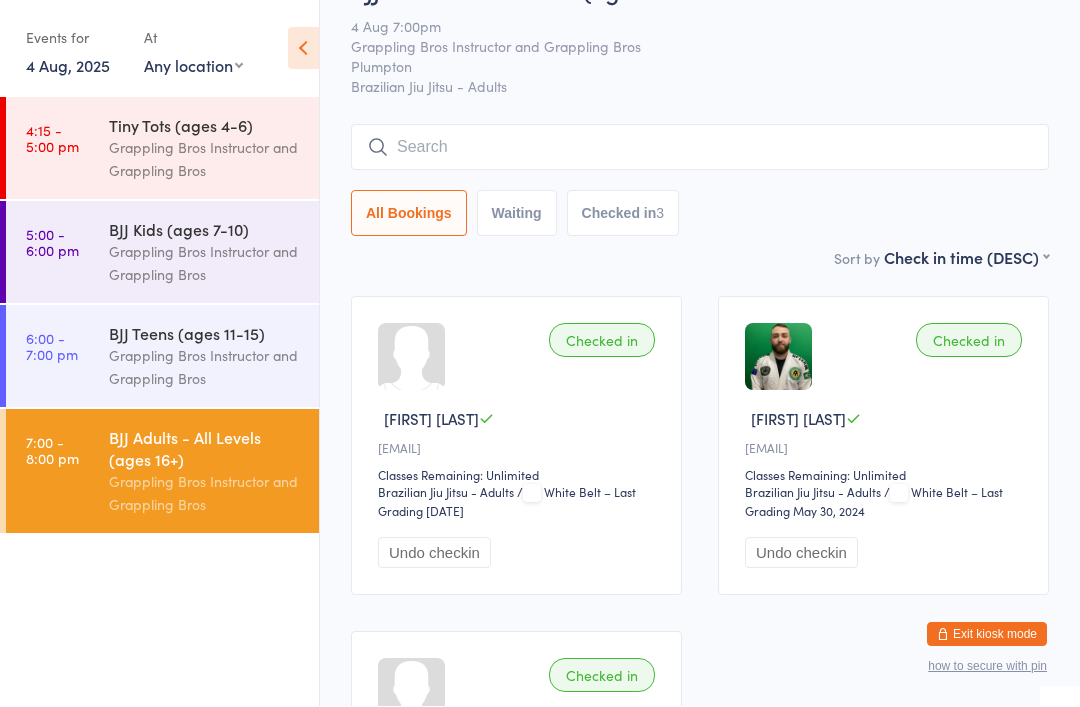 click at bounding box center [700, 148] 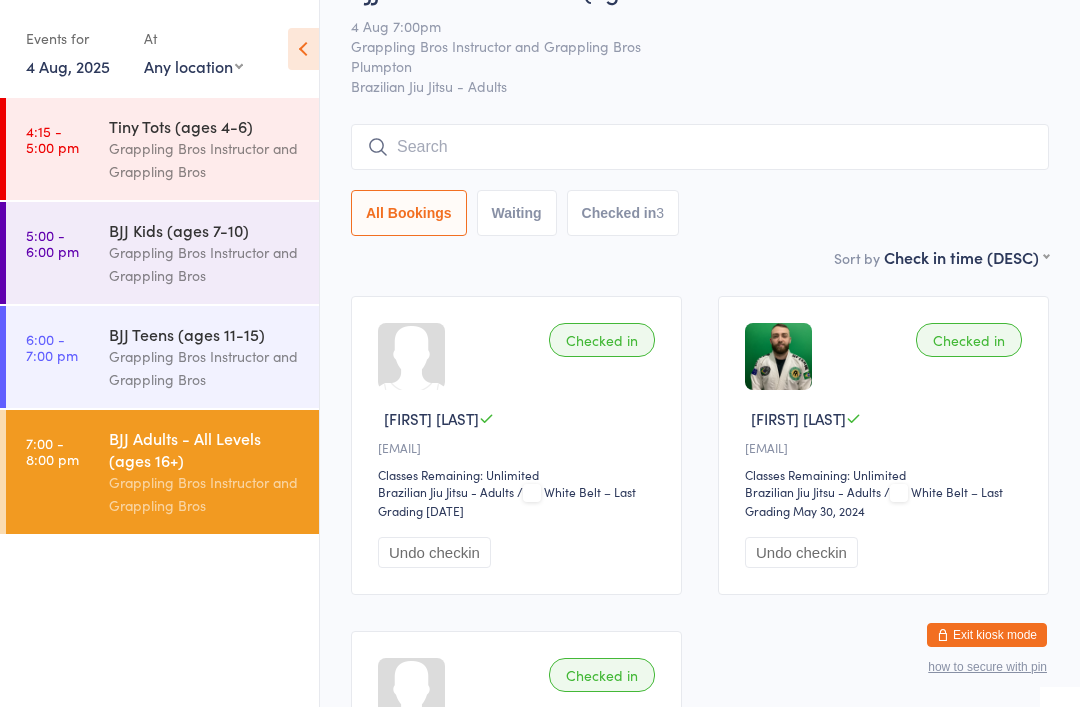 scroll, scrollTop: 54, scrollLeft: 0, axis: vertical 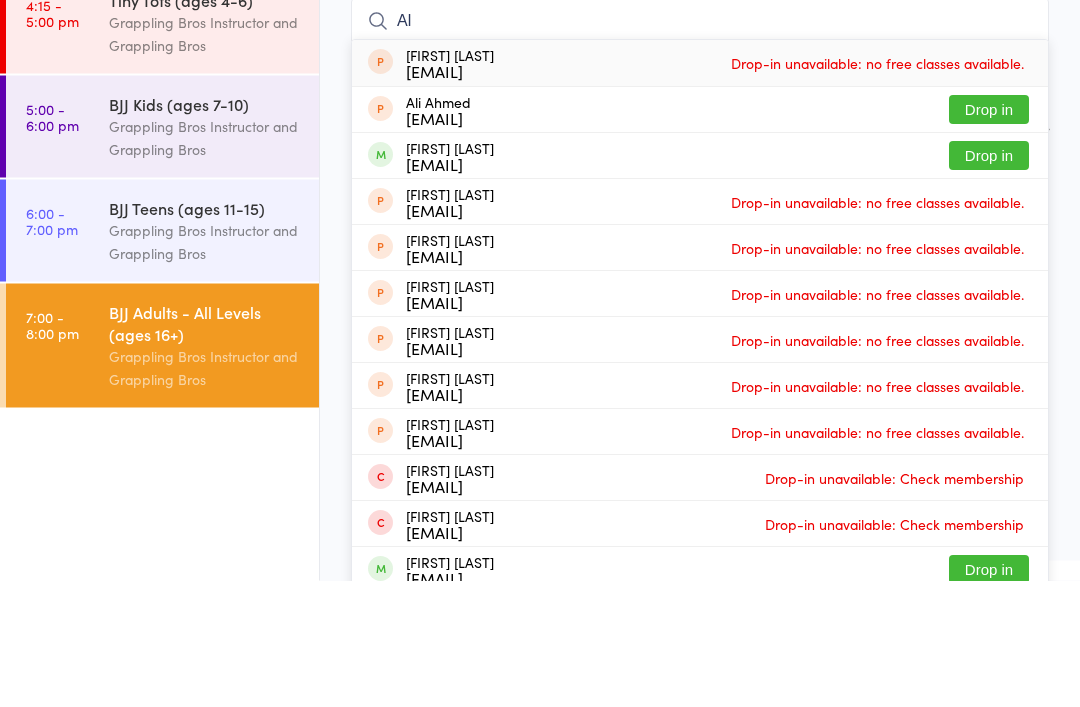 type on "A" 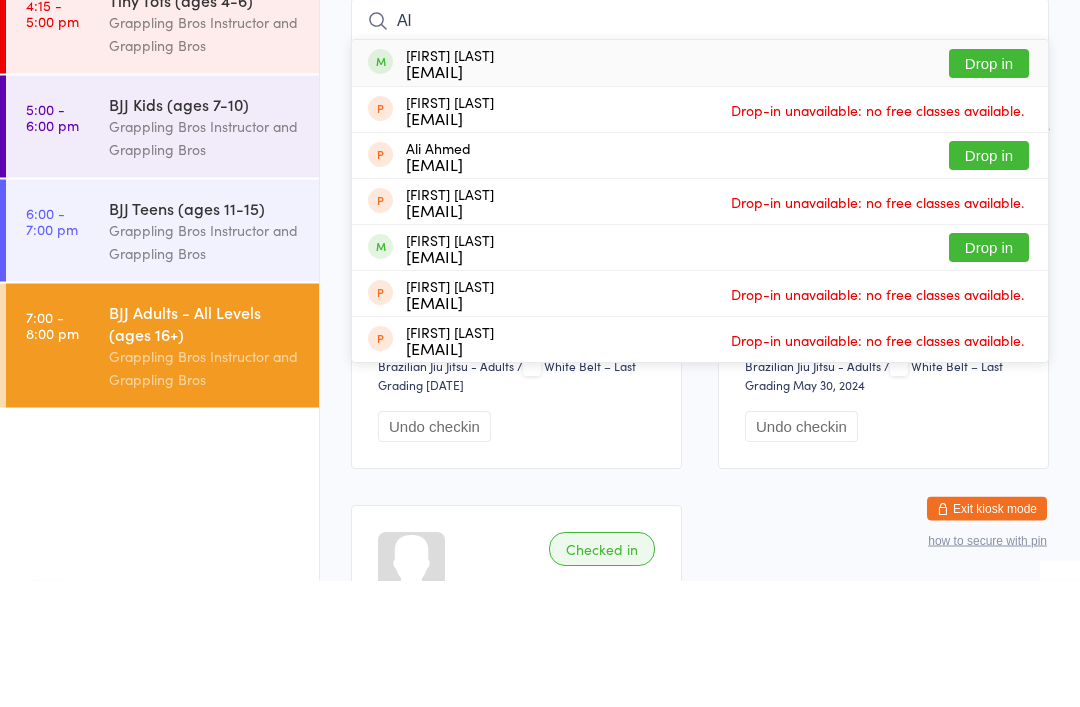 type on "A" 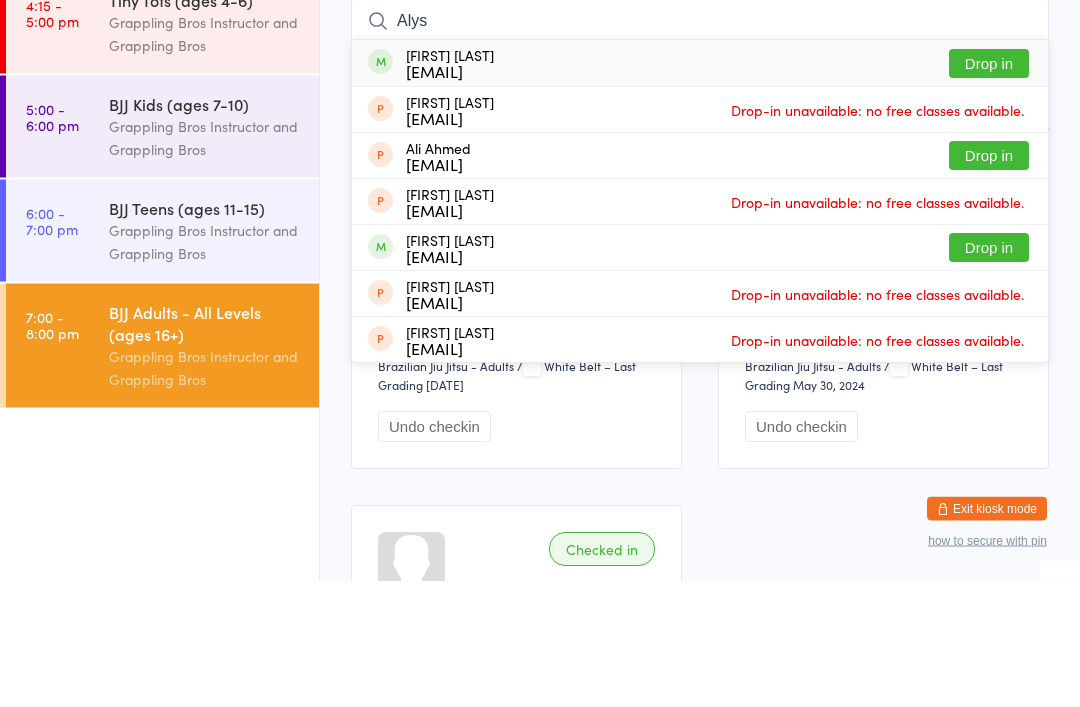 type on "Alys" 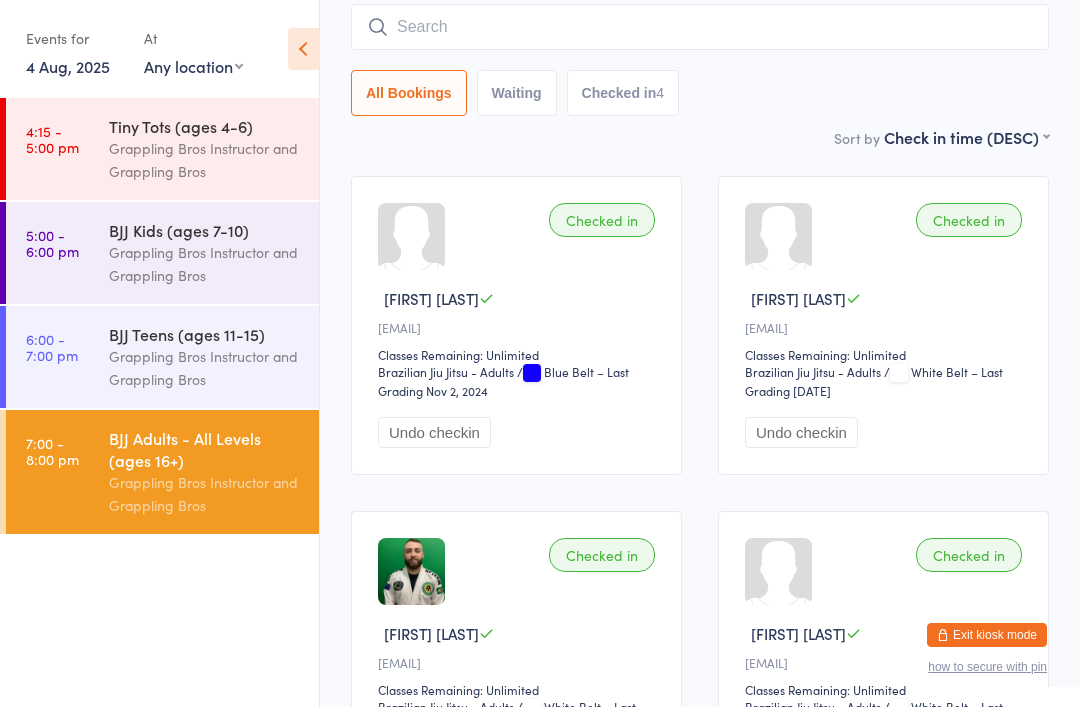 scroll, scrollTop: 157, scrollLeft: 0, axis: vertical 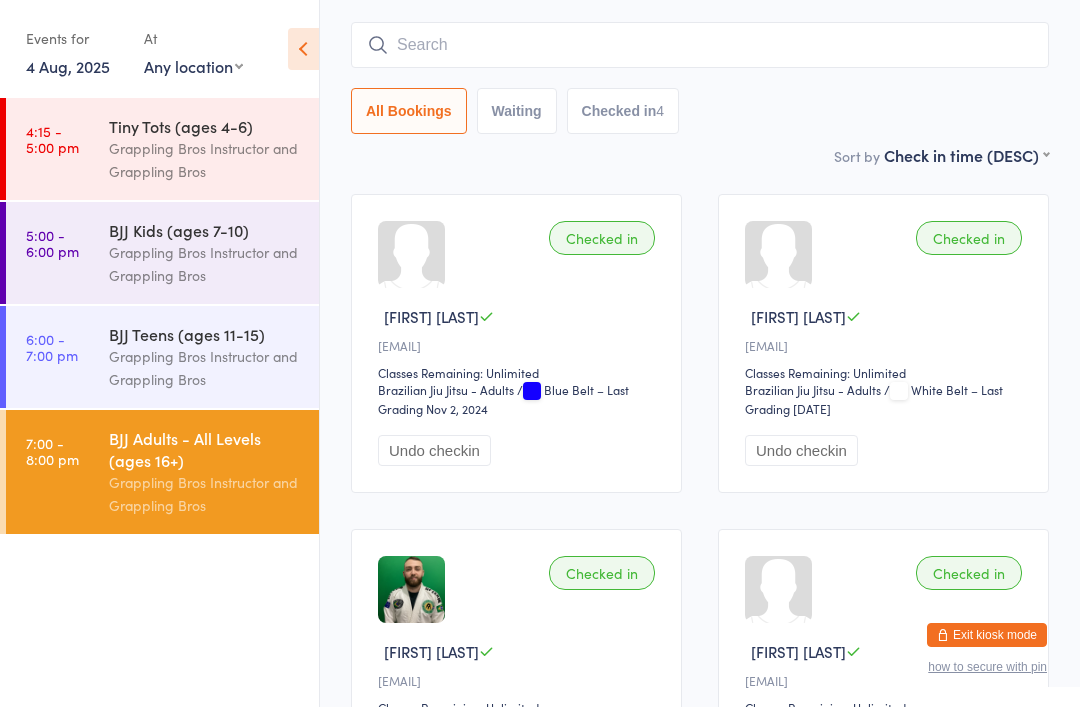 click at bounding box center [700, 45] 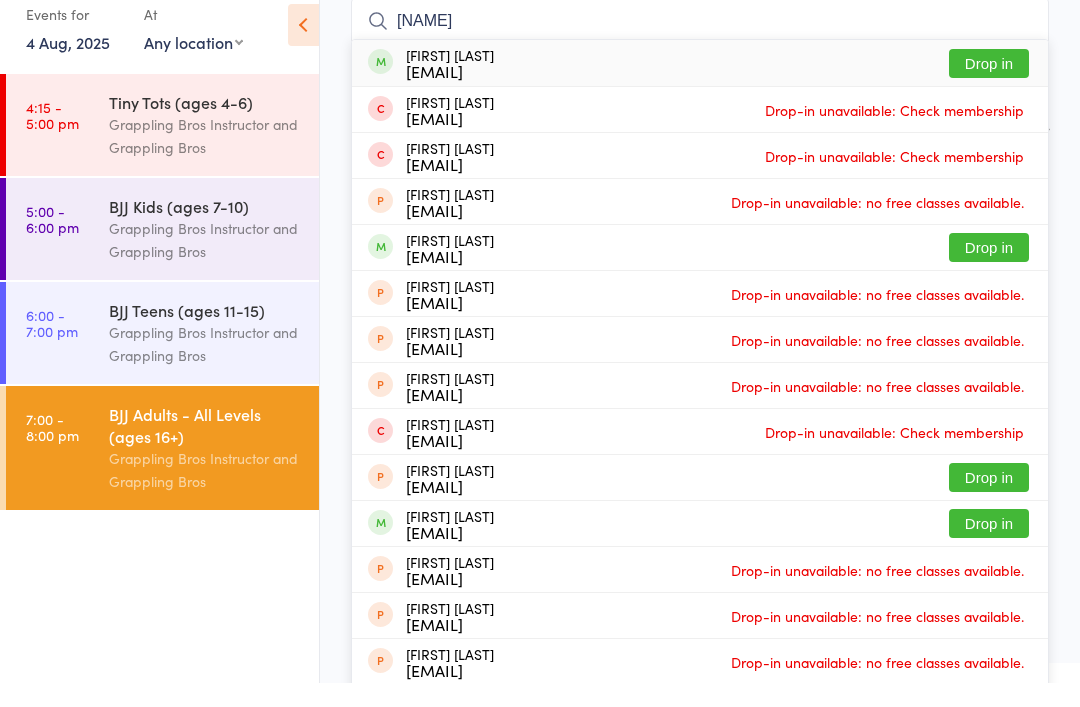 type on "[NAME]" 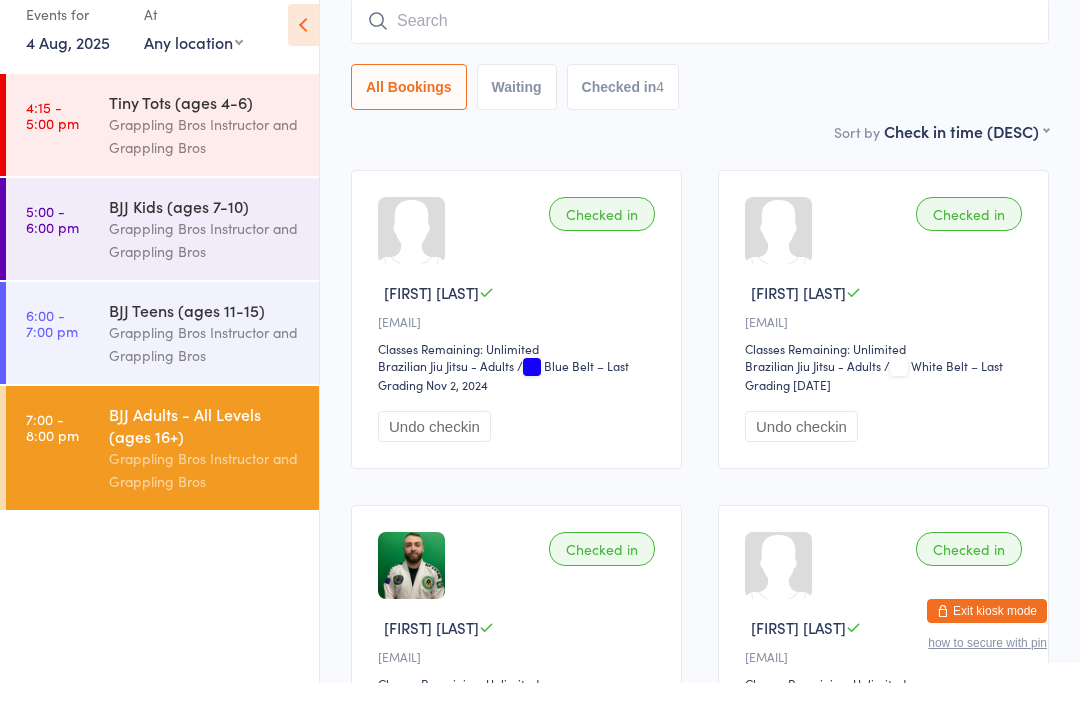 scroll, scrollTop: 181, scrollLeft: 0, axis: vertical 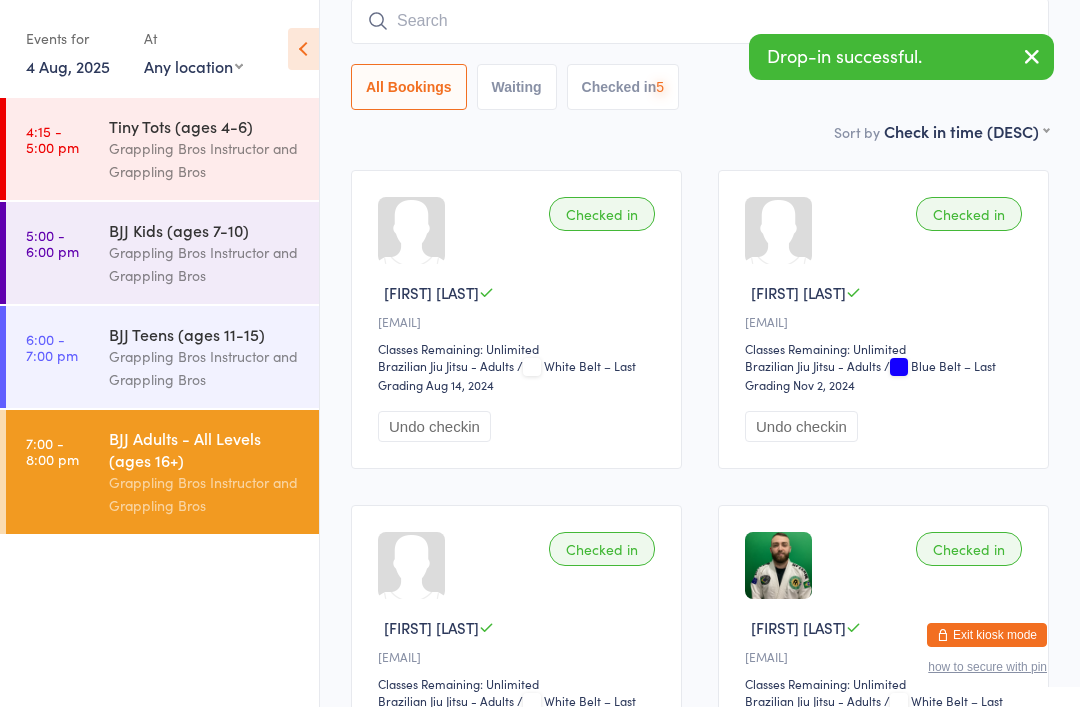 click at bounding box center (700, 21) 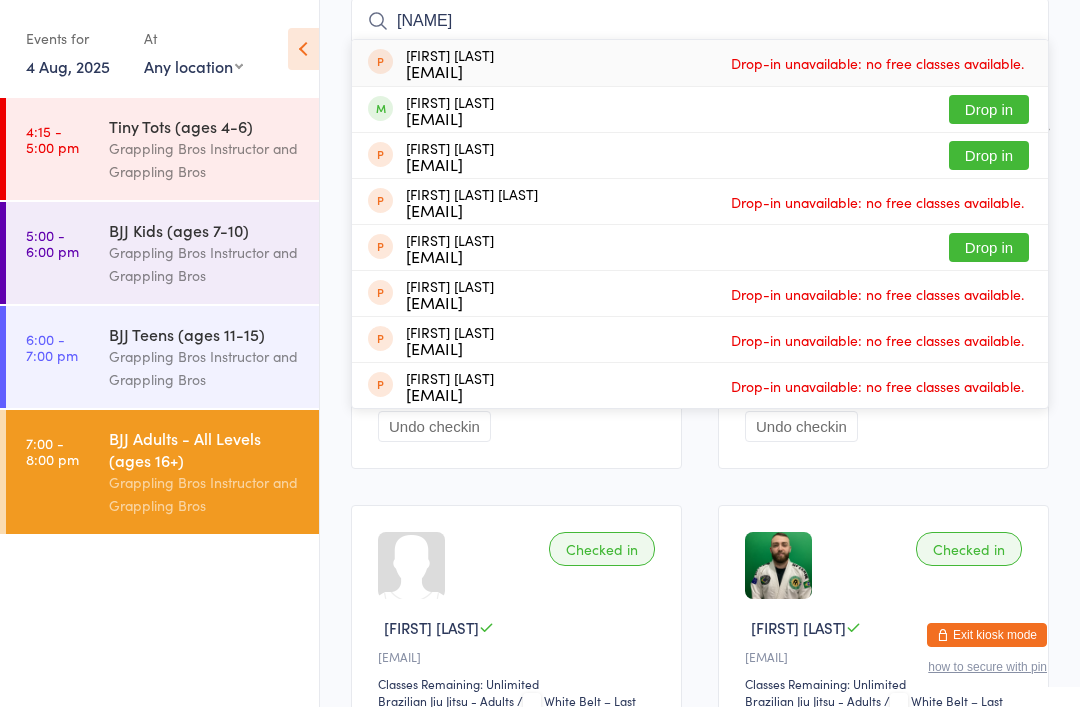 type on "[NAME]" 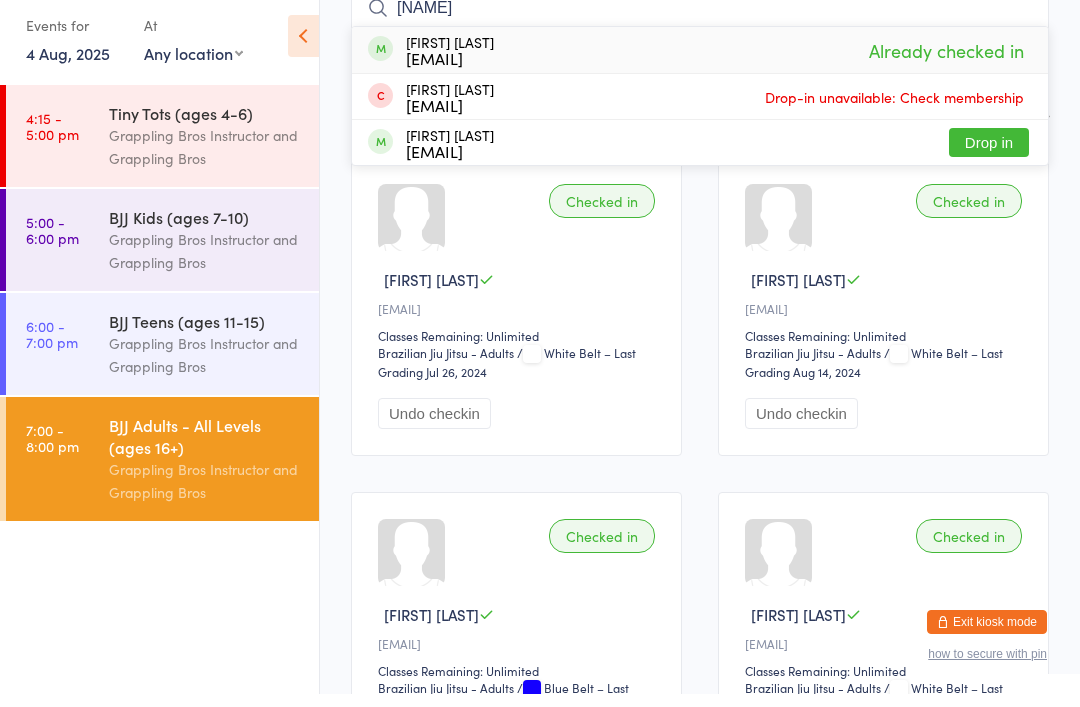 click on "Checked in [FIRST] [LAST] [EMAIL] Classes Remaining: Unlimited Brazilian Jiu Jitsu - Adults Brazilian Jiu Jitsu - Adults / White Belt – Last Grading [DATE] Undo checkin Checked in [FIRST] [LAST] [EMAIL] Classes Remaining: Unlimited Brazilian Jiu Jitsu - Adults Brazilian Jiu Jitsu - Adults / White Belt – Last Grading [DATE] Undo checkin Checked in [FIRST] [LAST] [EMAIL] Classes Remaining: Unlimited Brazilian Jiu Jitsu - Adults Brazilian Jiu Jitsu - Adults / Blue Belt – Last Grading [DATE] Undo checkin Checked in [FIRST] [LAST] [EMAIL] Classes Remaining: Unlimited Brazilian Jiu Jitsu - Adults Brazilian Jiu Jitsu - Adults / White Belt – Last Grading [DATE] Undo checkin" at bounding box center [700, 655] 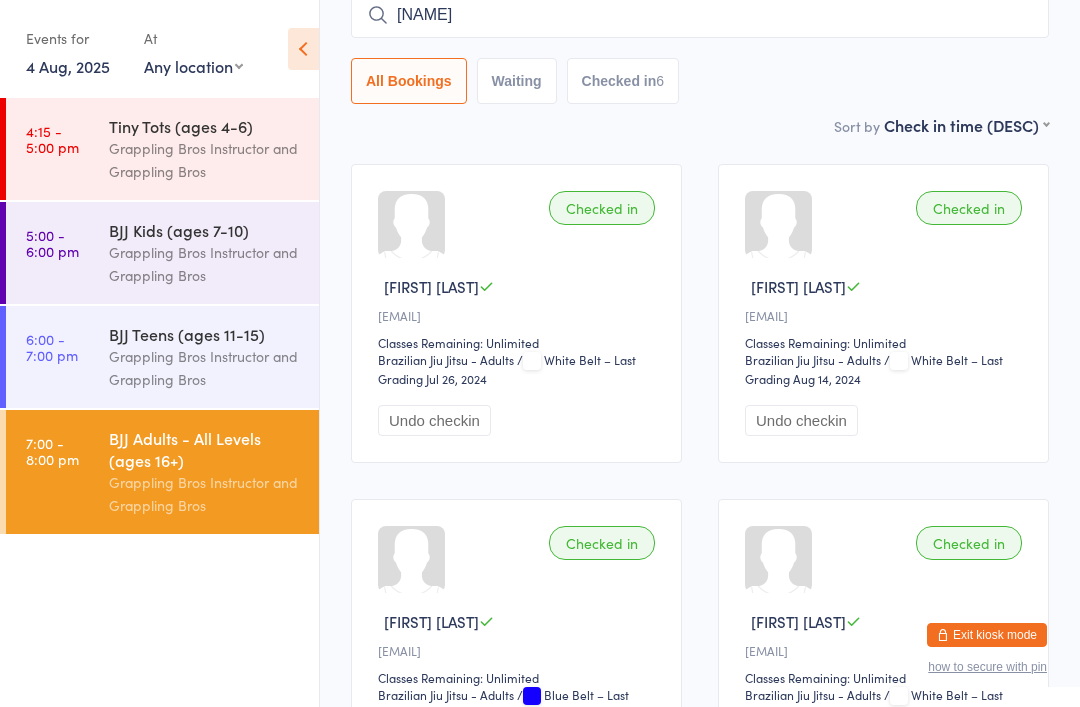 scroll, scrollTop: 0, scrollLeft: 0, axis: both 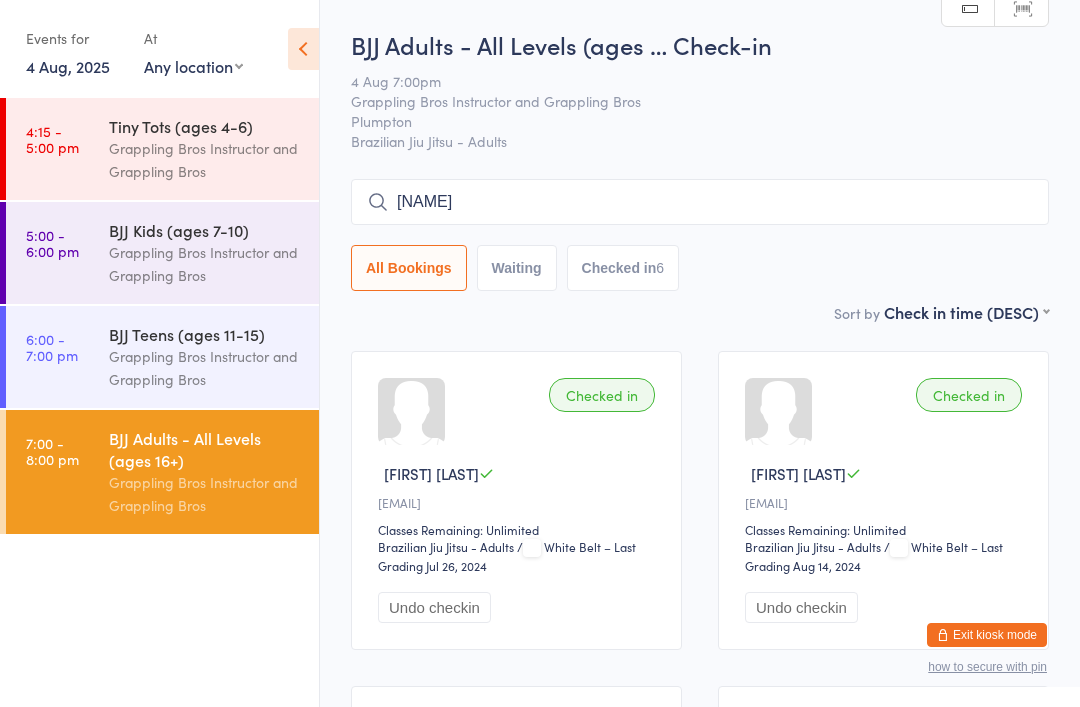 click on "[NAME]" at bounding box center (700, 202) 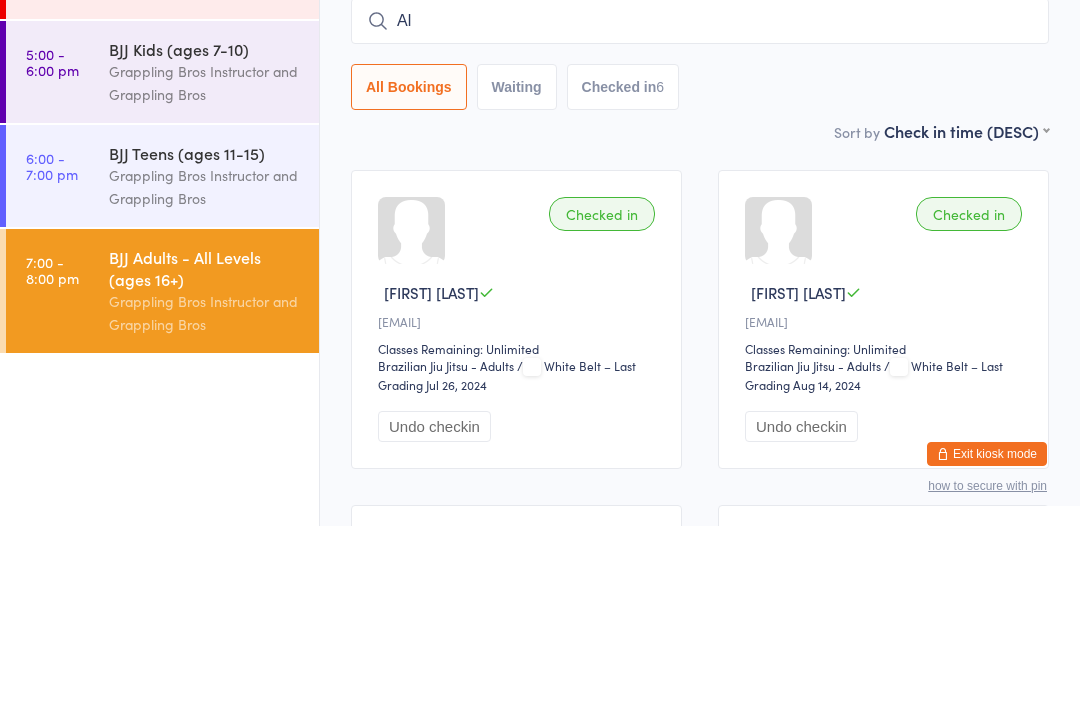 type on "A" 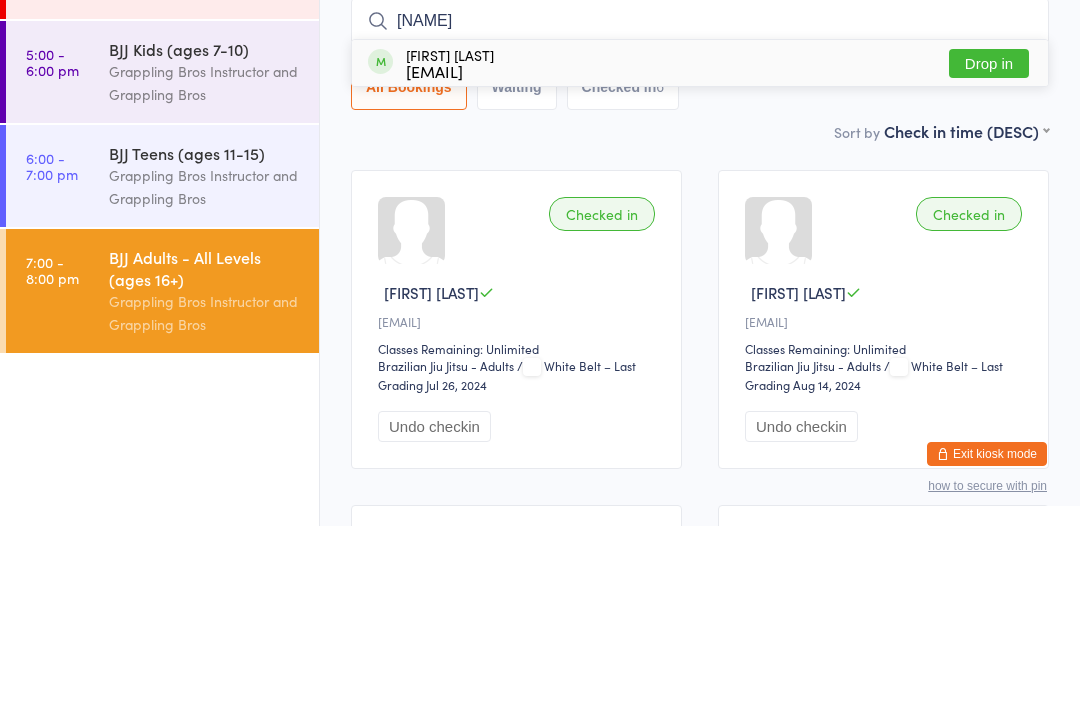 type on "[NAME]" 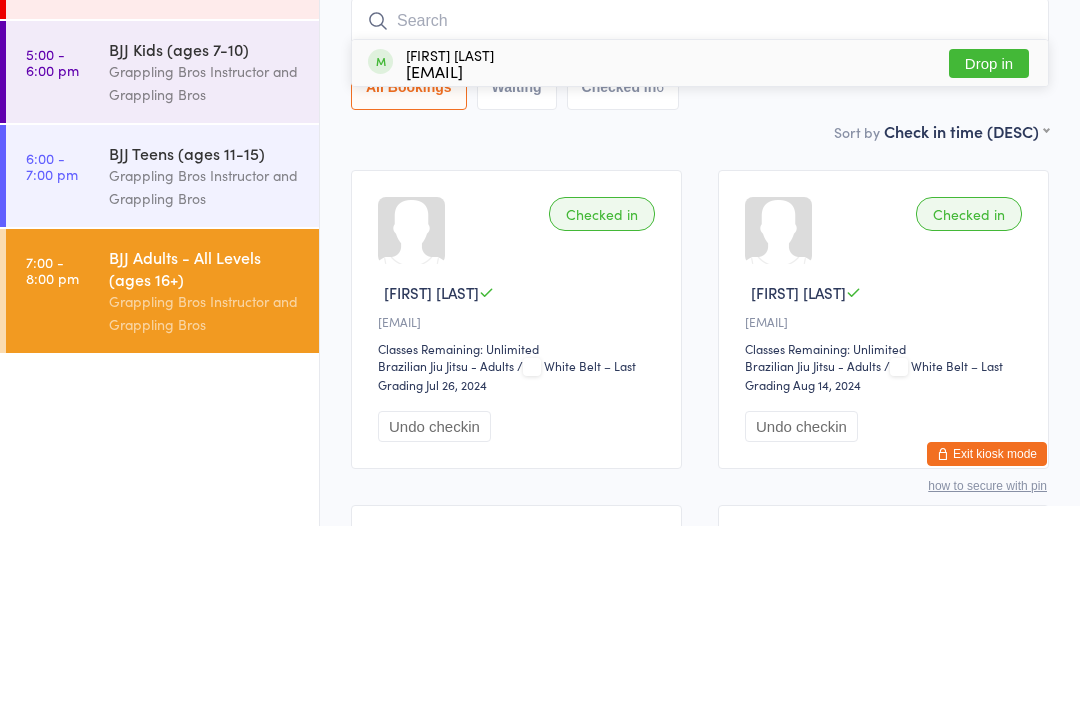 scroll, scrollTop: 181, scrollLeft: 0, axis: vertical 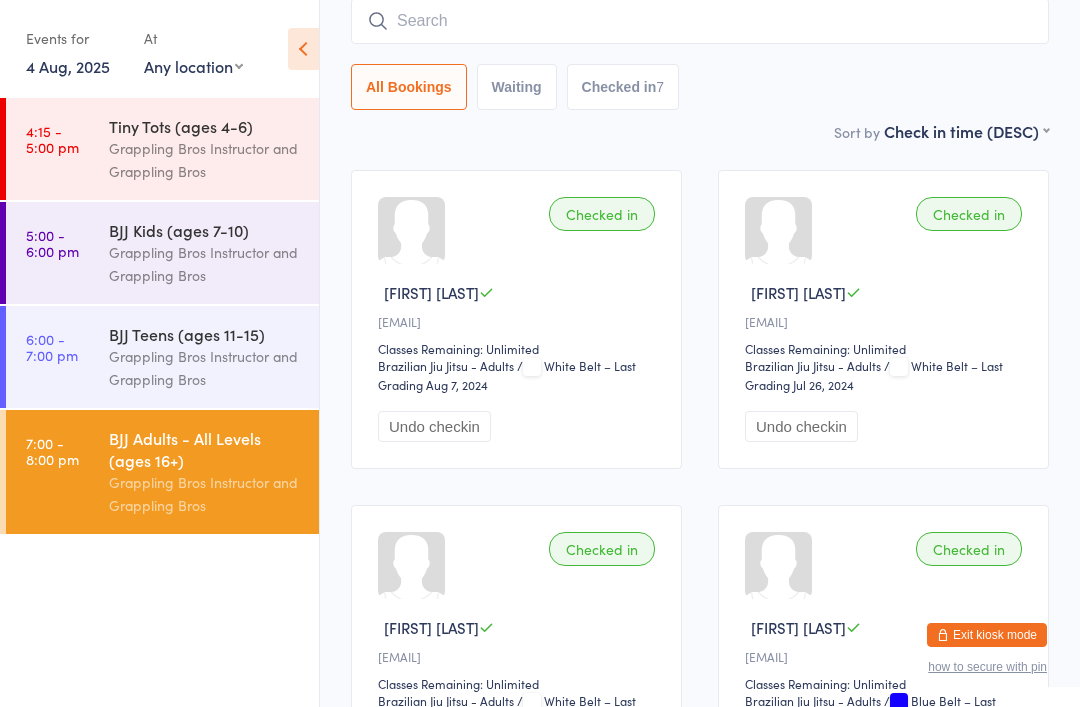 click at bounding box center [700, 21] 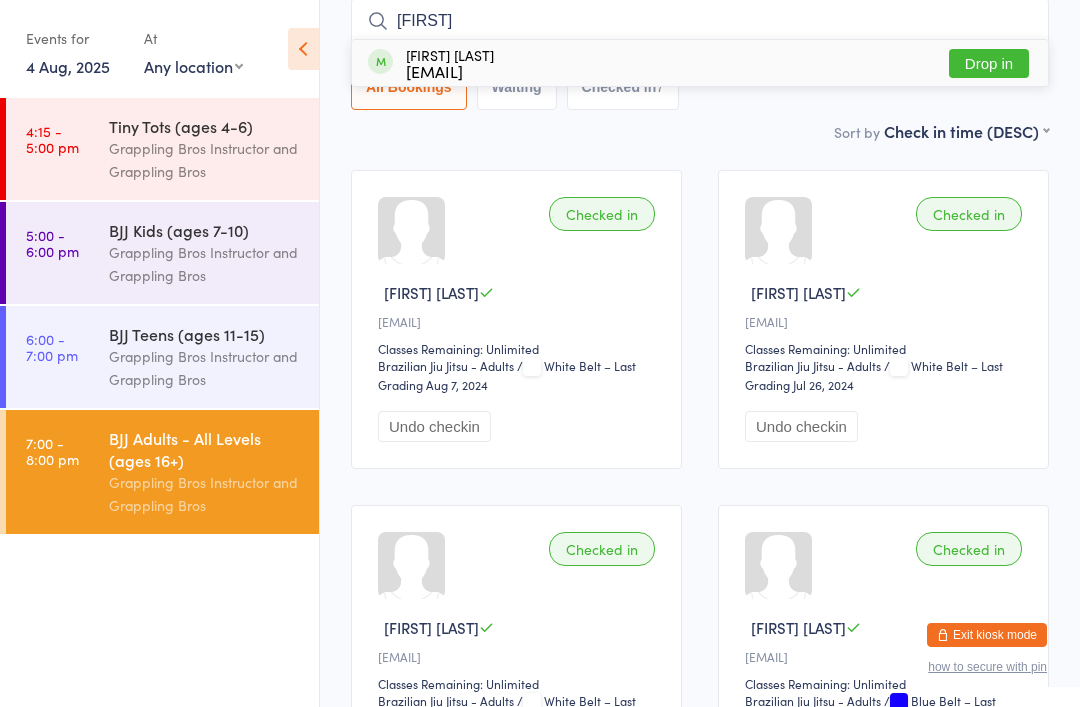 type on "[FIRST]" 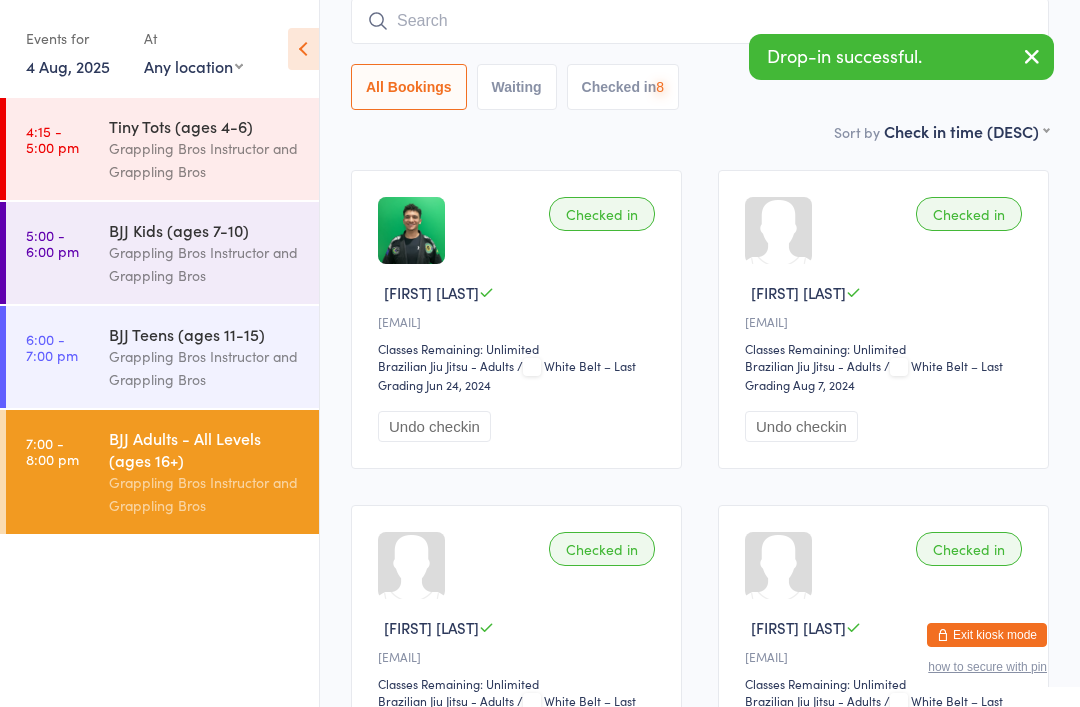 click at bounding box center [700, 21] 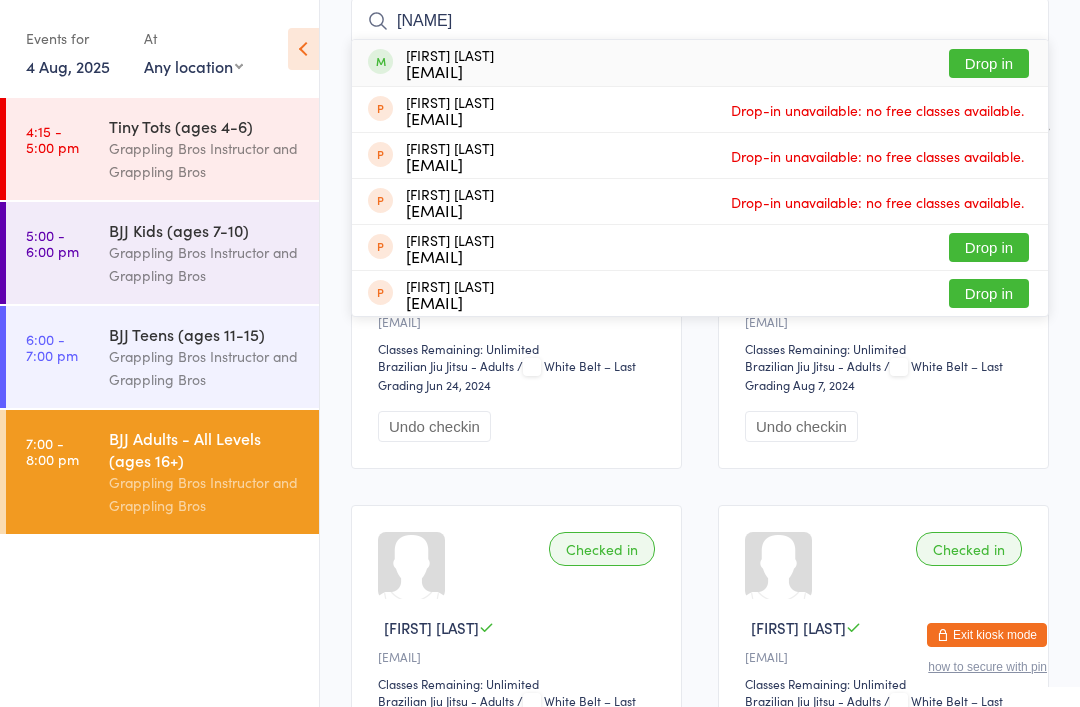 type on "[NAME]" 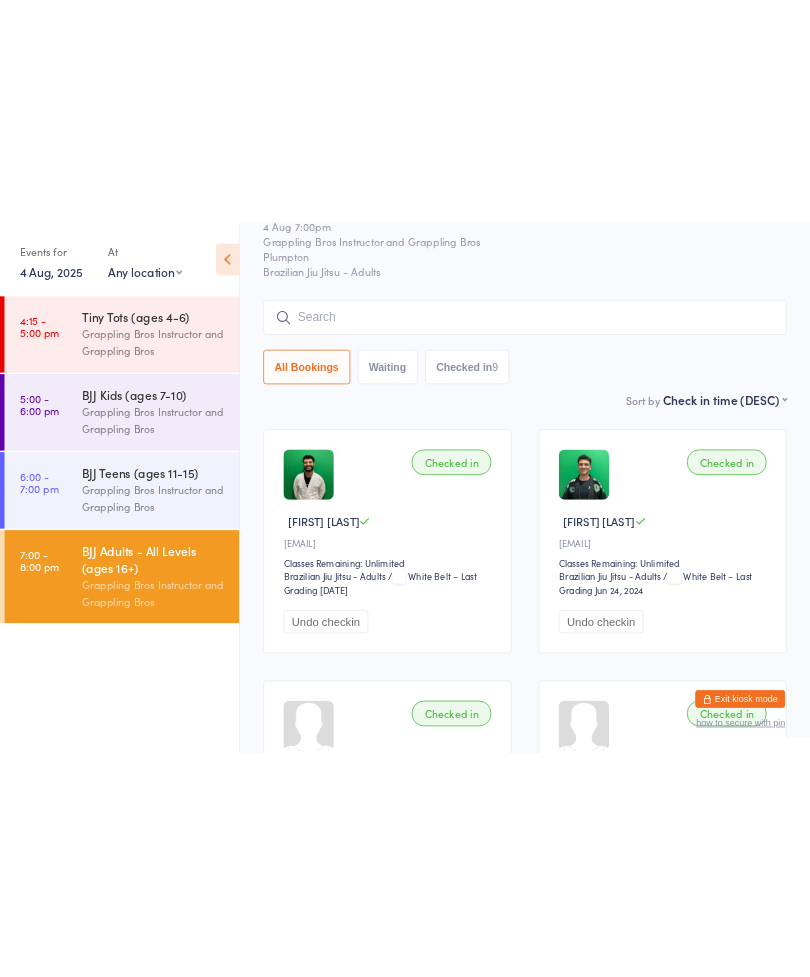 scroll, scrollTop: 0, scrollLeft: 0, axis: both 